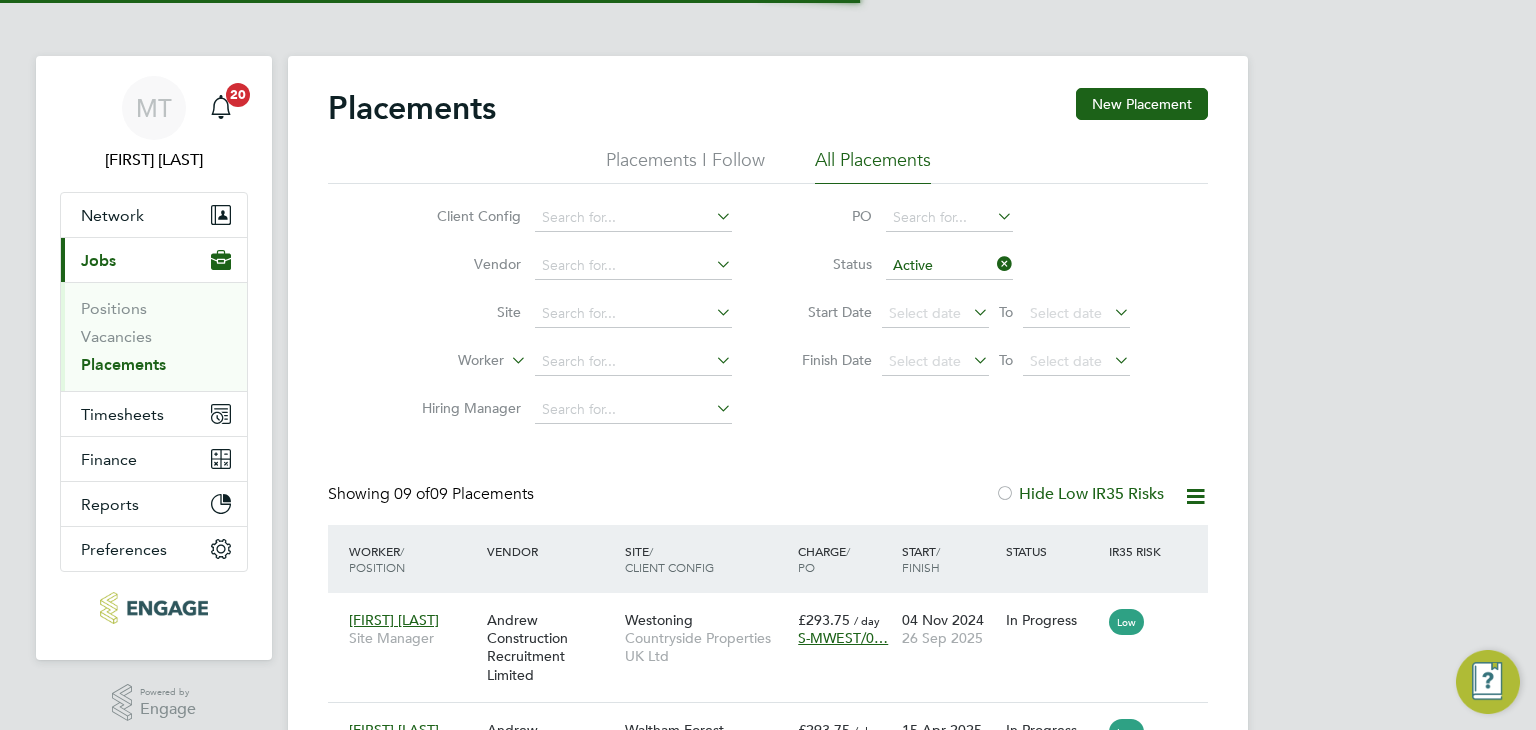 scroll, scrollTop: 0, scrollLeft: 0, axis: both 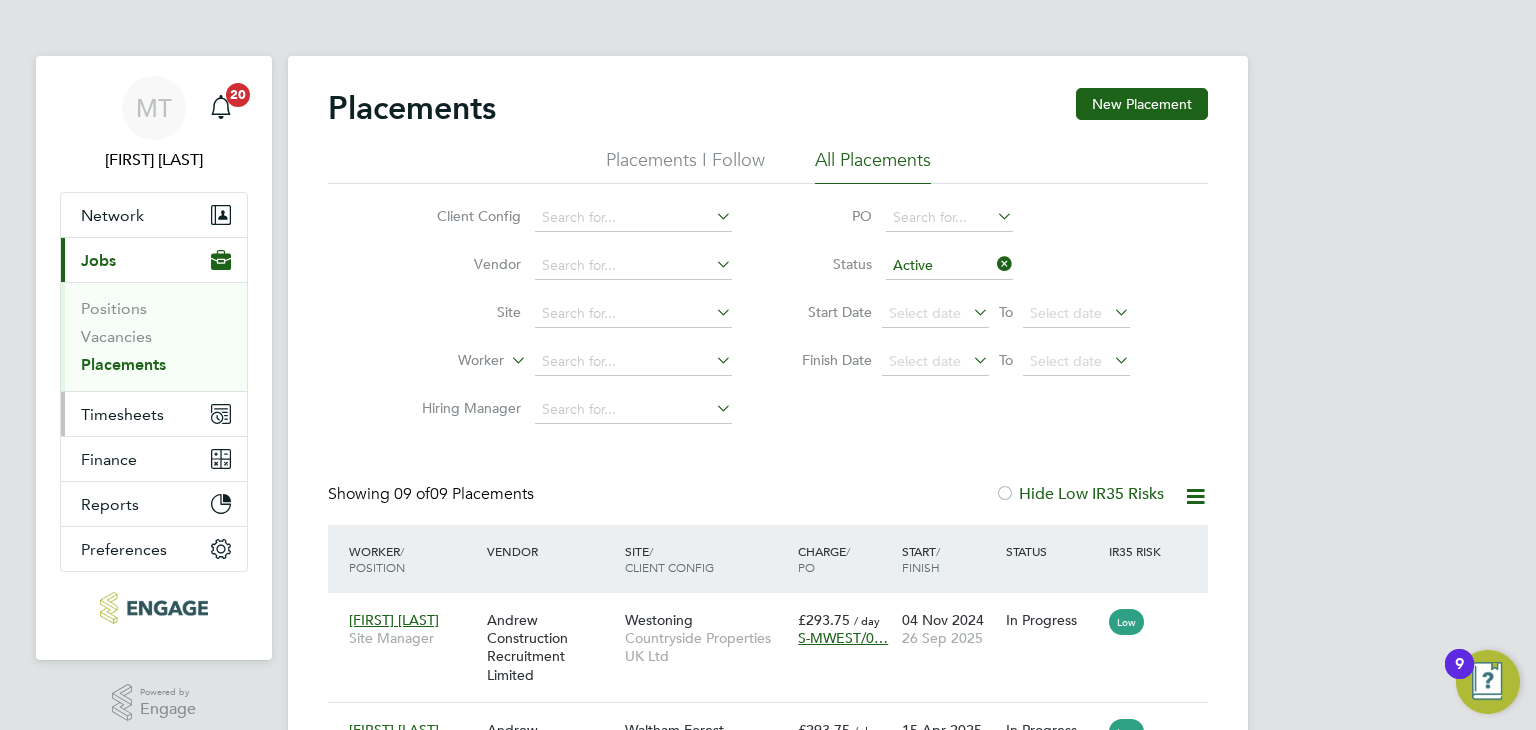 click on "Timesheets" at bounding box center [122, 414] 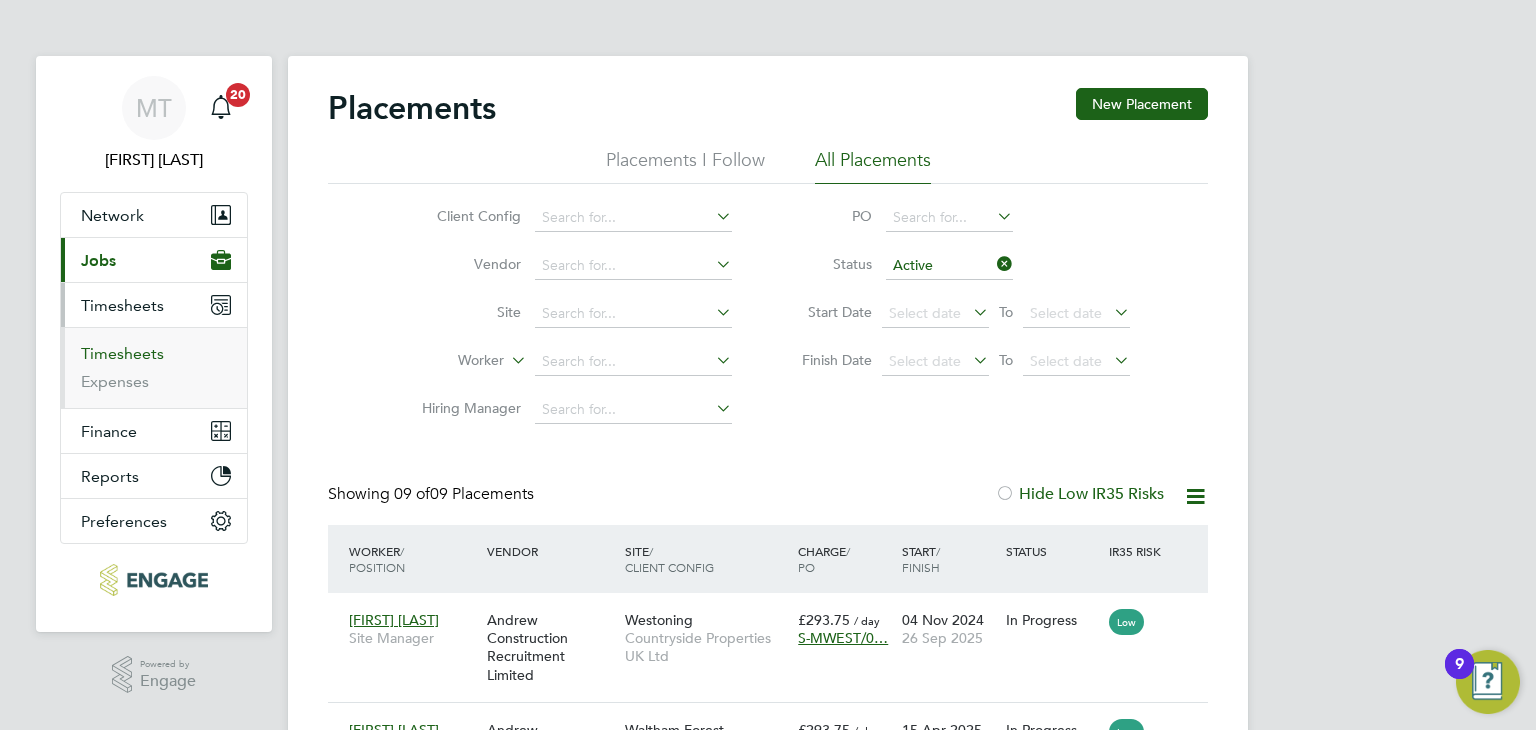 click on "Timesheets" at bounding box center (122, 353) 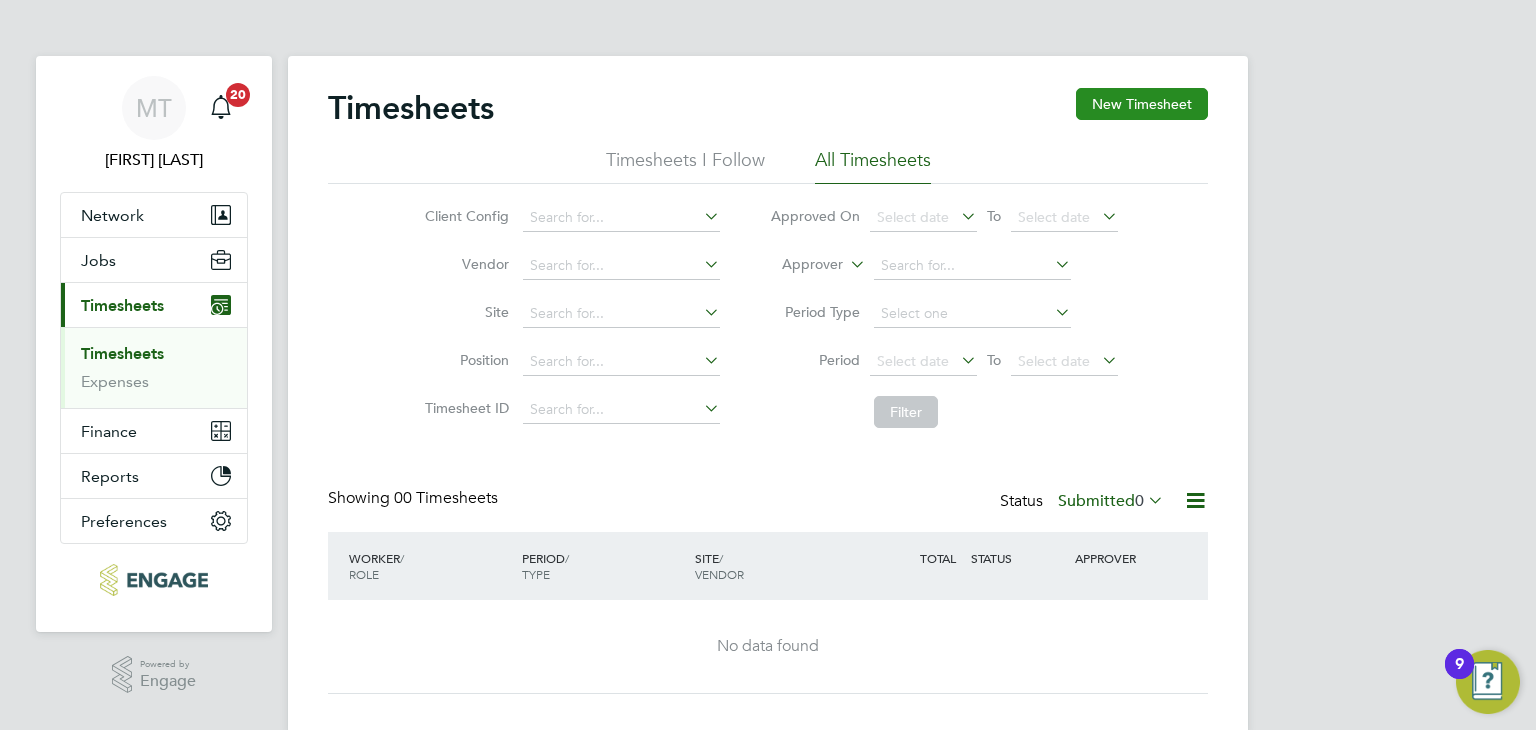 click on "New Timesheet" 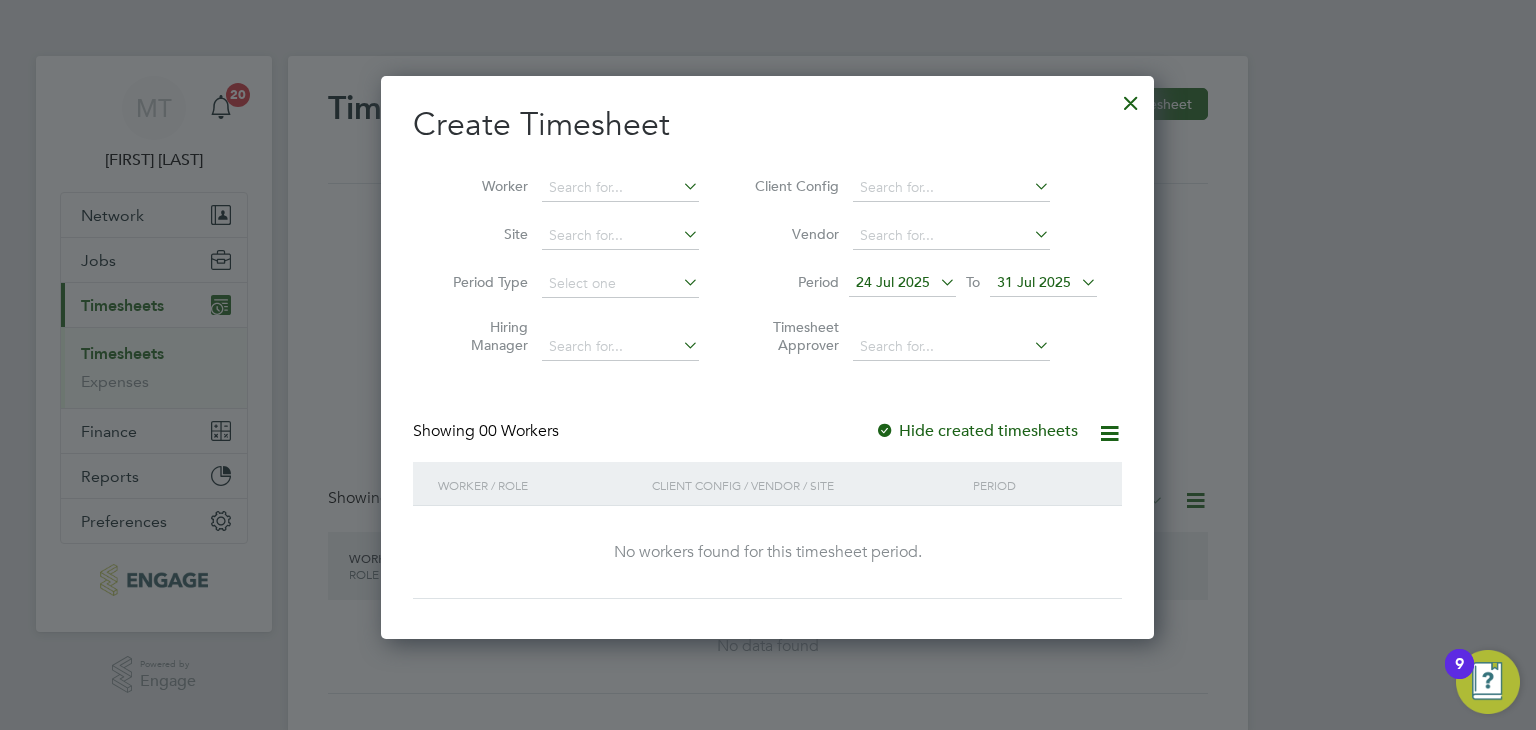 click on "31 Jul 2025" at bounding box center [1034, 282] 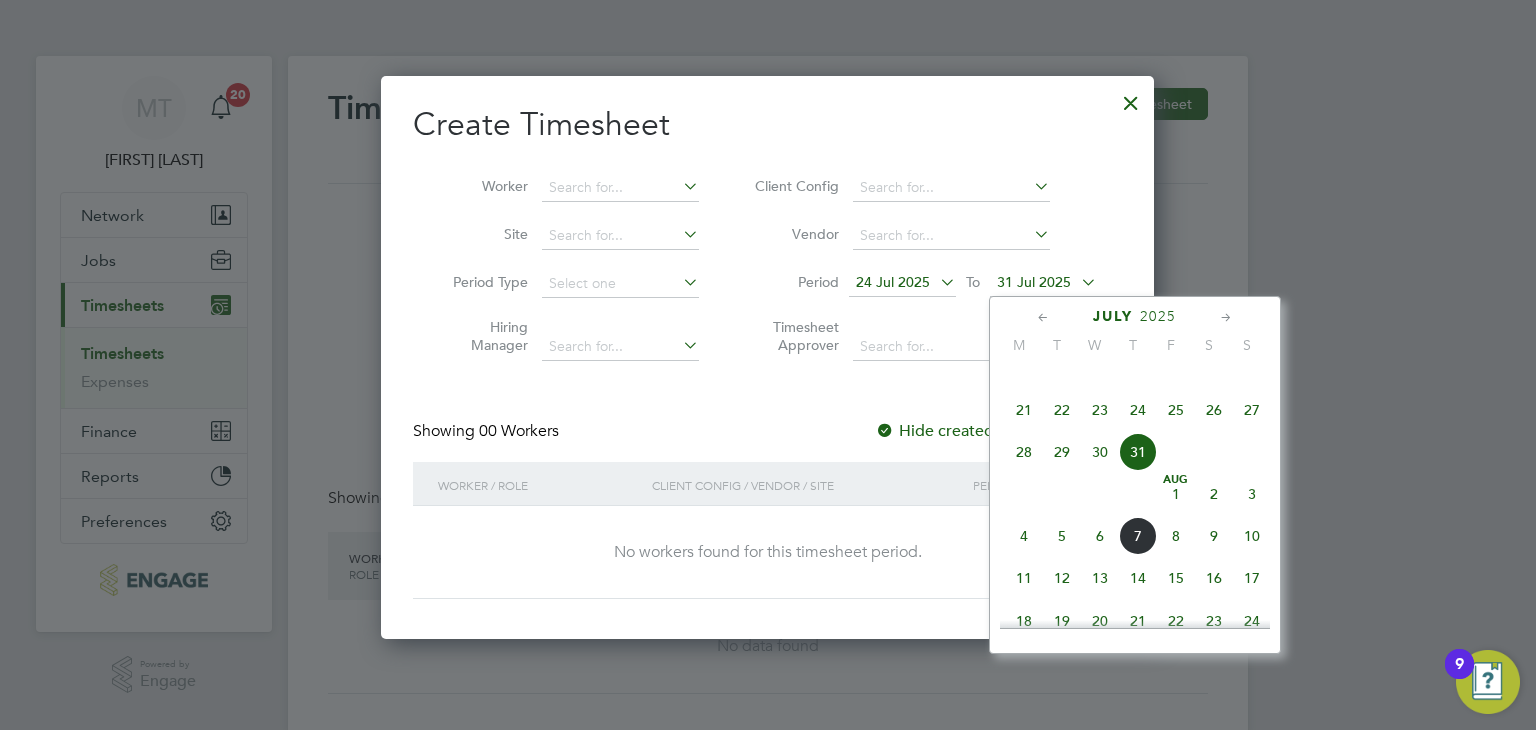 click on "10" 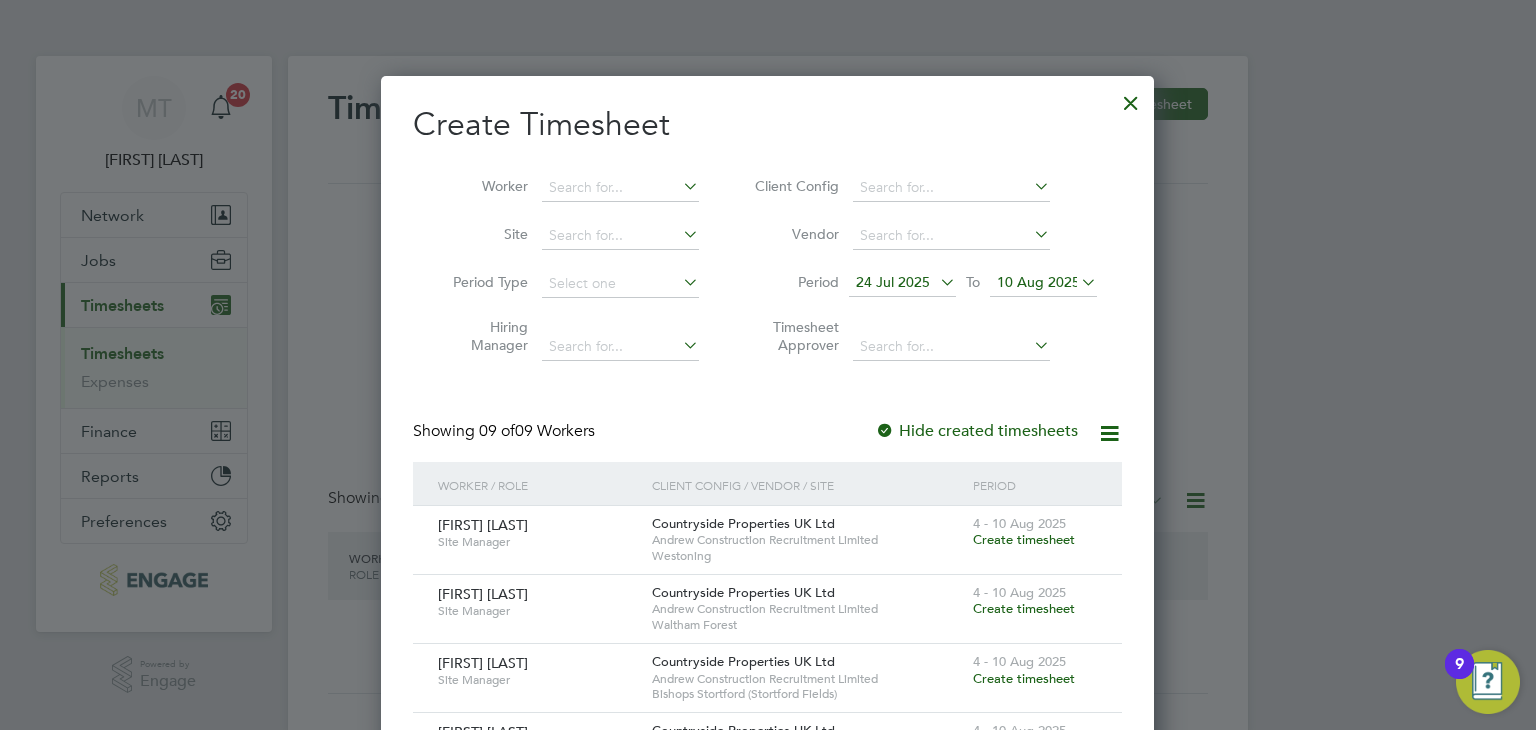 click on "Create timesheet" at bounding box center [1024, 539] 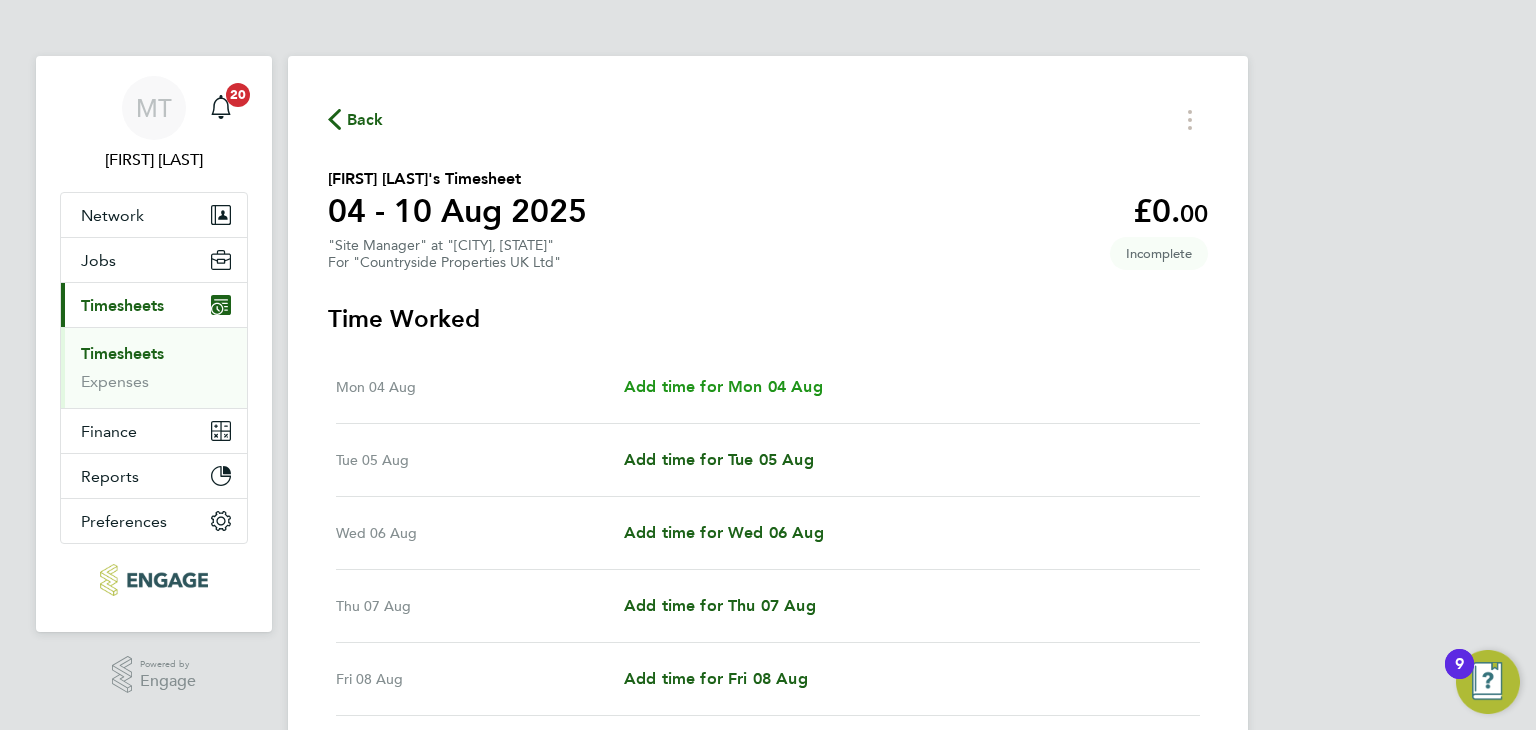 click on "Add time for Mon 04 Aug" at bounding box center (723, 386) 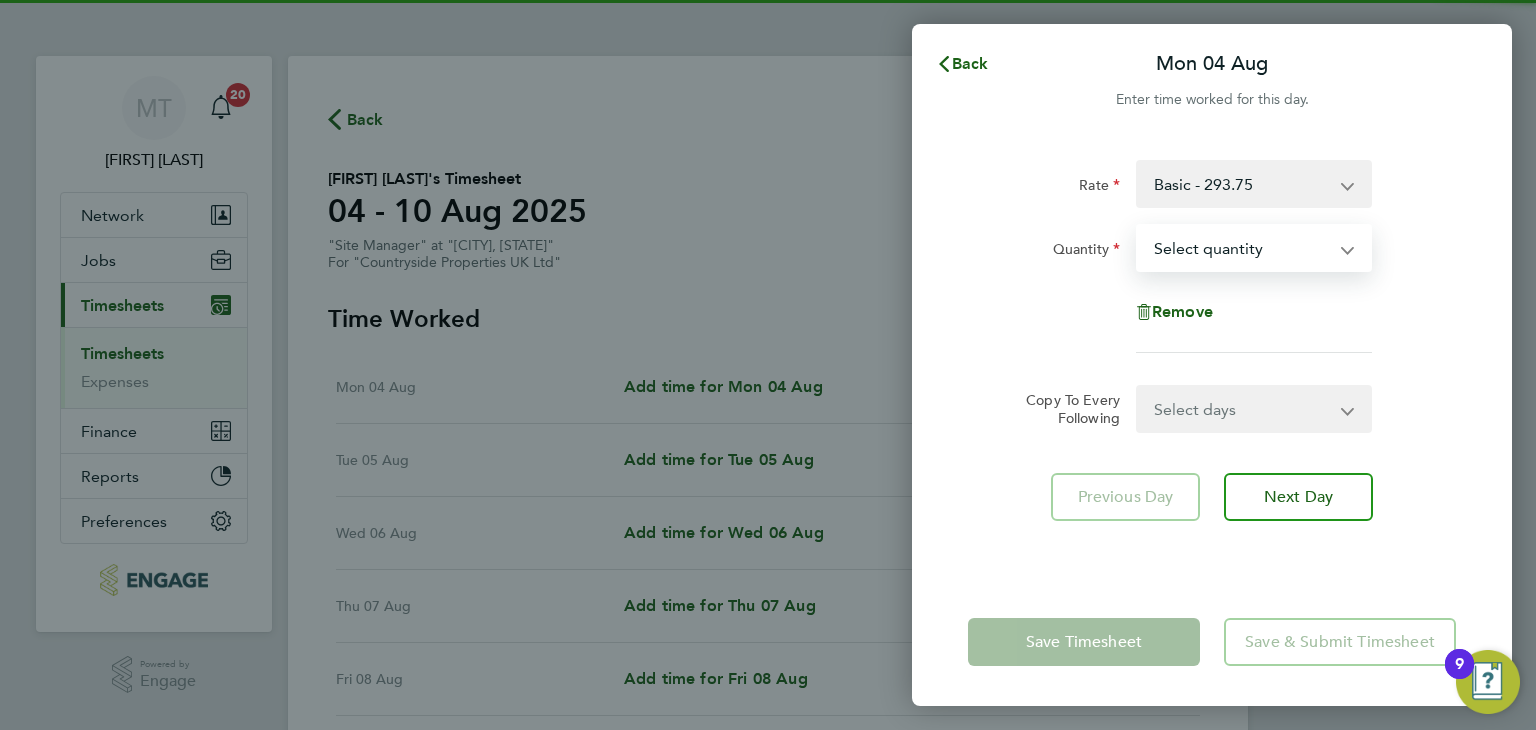 click on "Select quantity   0.5   1" at bounding box center (1242, 248) 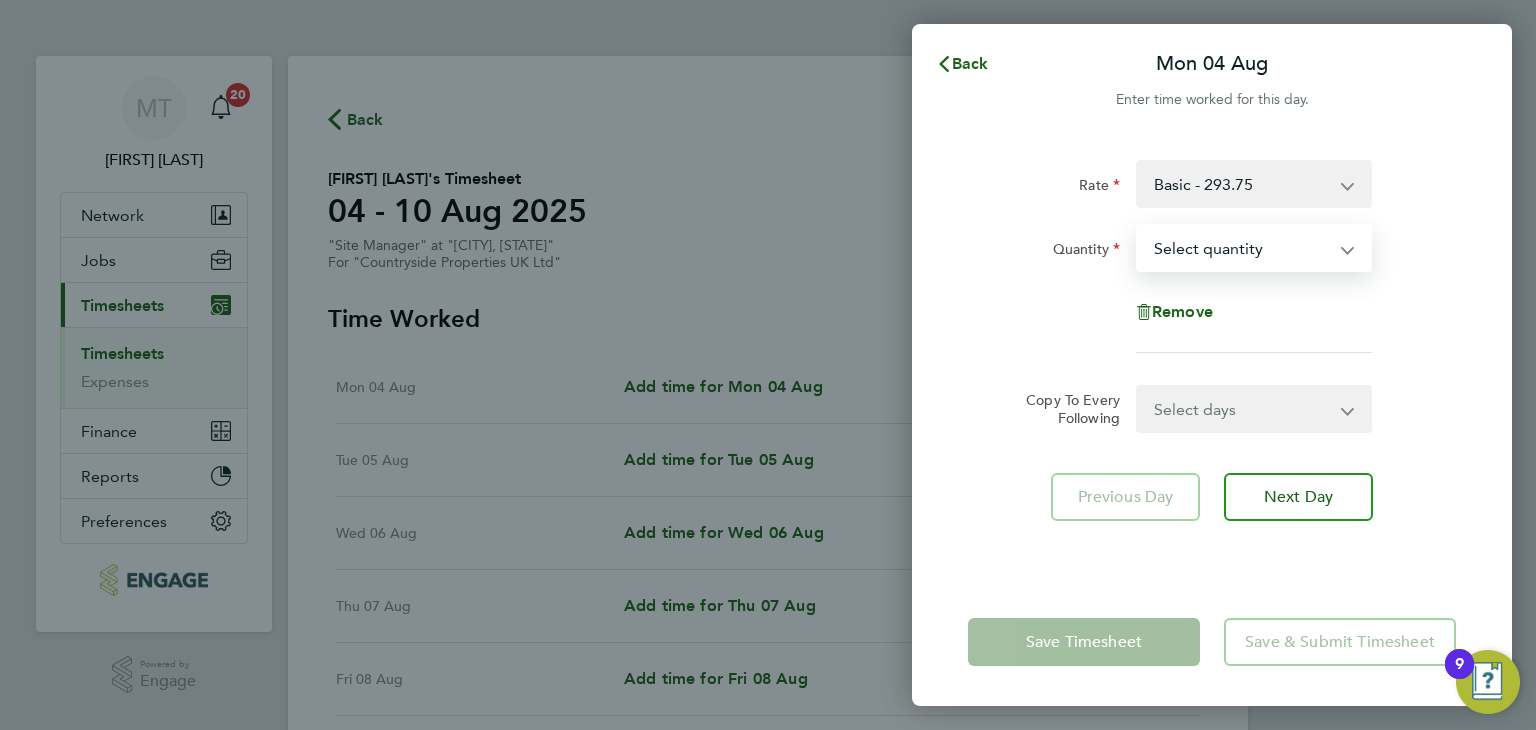 select on "1" 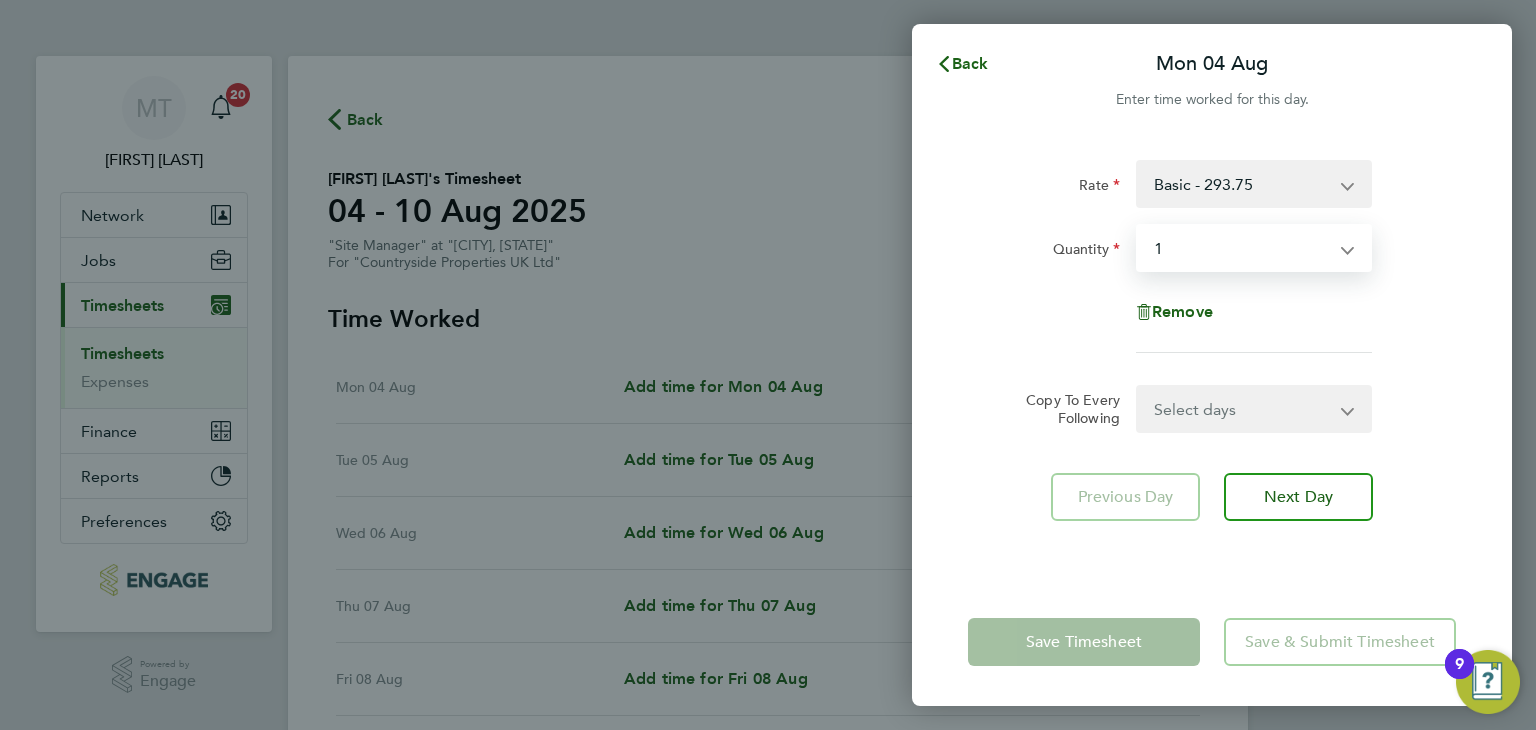 click on "Select quantity   0.5   1" at bounding box center (1242, 248) 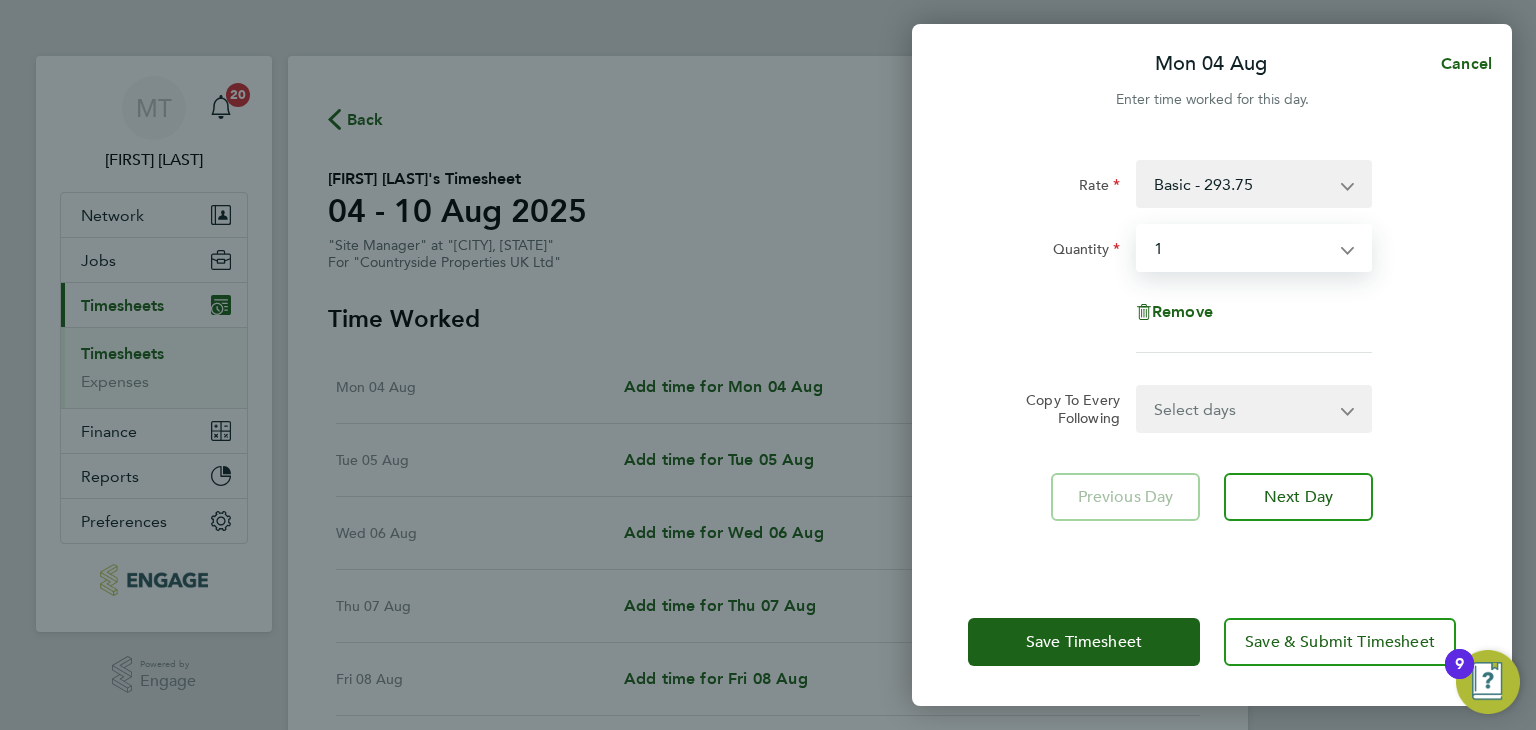 click on "Select days   Day   Weekday (Mon-Fri)   Weekend (Sat-Sun)   Tuesday   Wednesday   Thursday   Friday   Saturday   Sunday" at bounding box center (1243, 409) 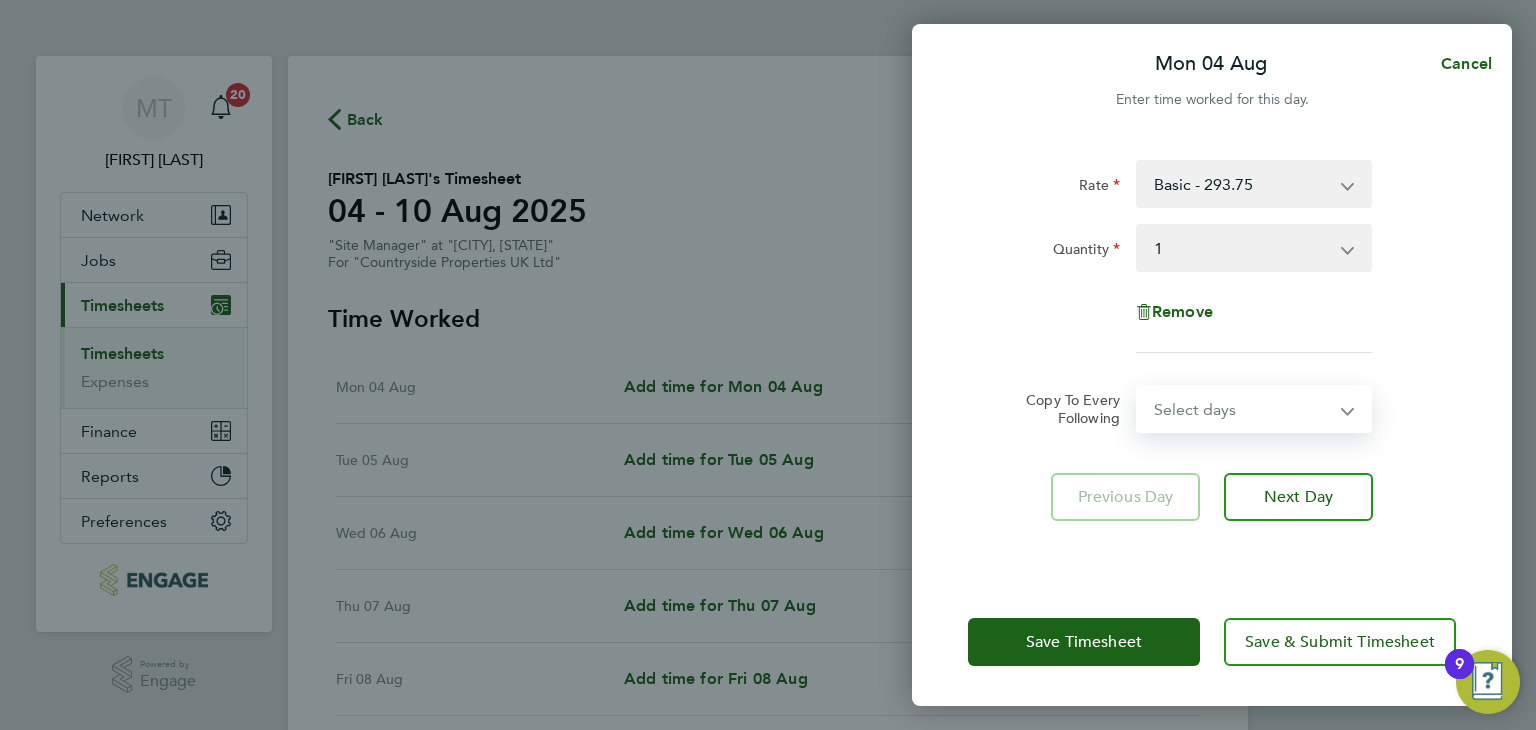 select on "WEEKDAY" 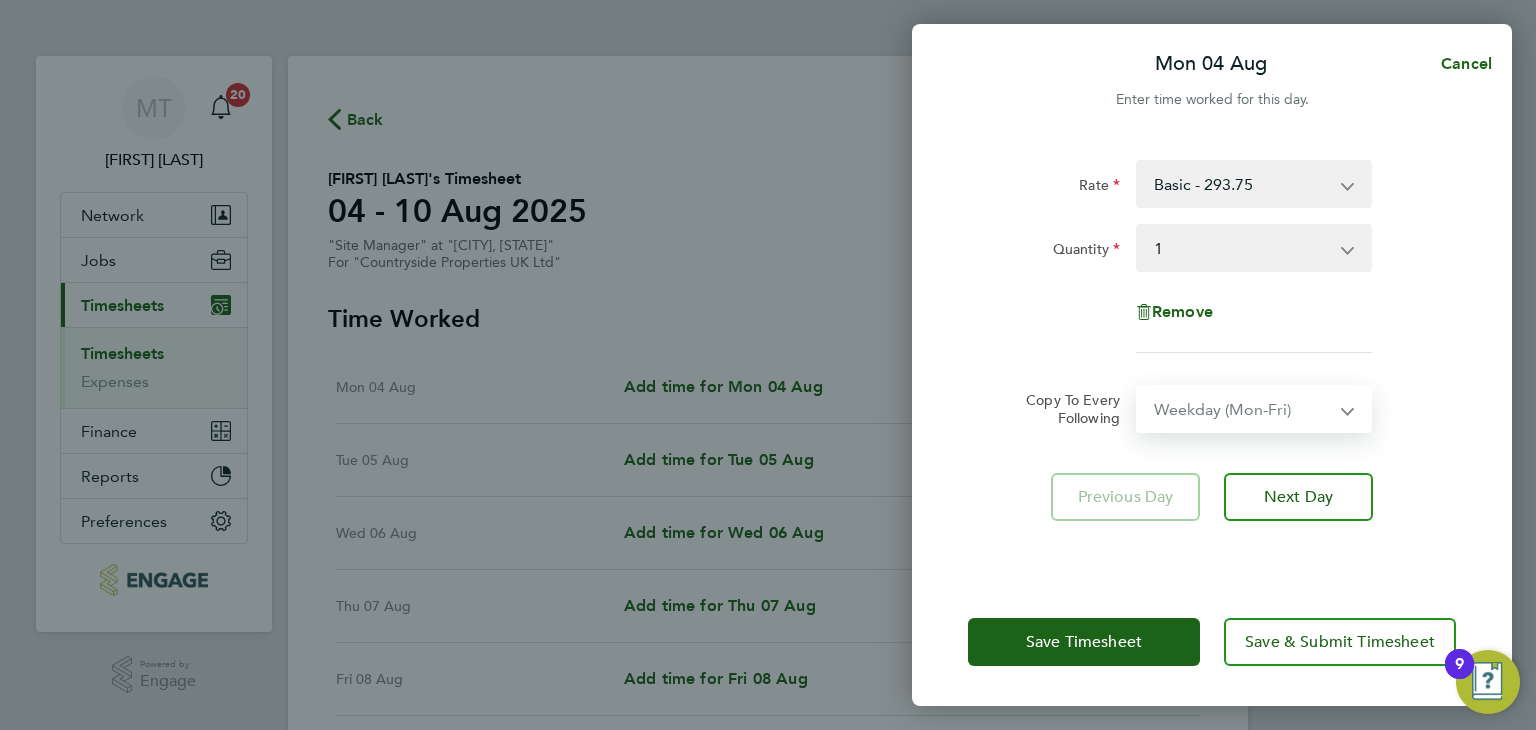 click on "Select days   Day   Weekday (Mon-Fri)   Weekend (Sat-Sun)   Tuesday   Wednesday   Thursday   Friday   Saturday   Sunday" at bounding box center (1243, 409) 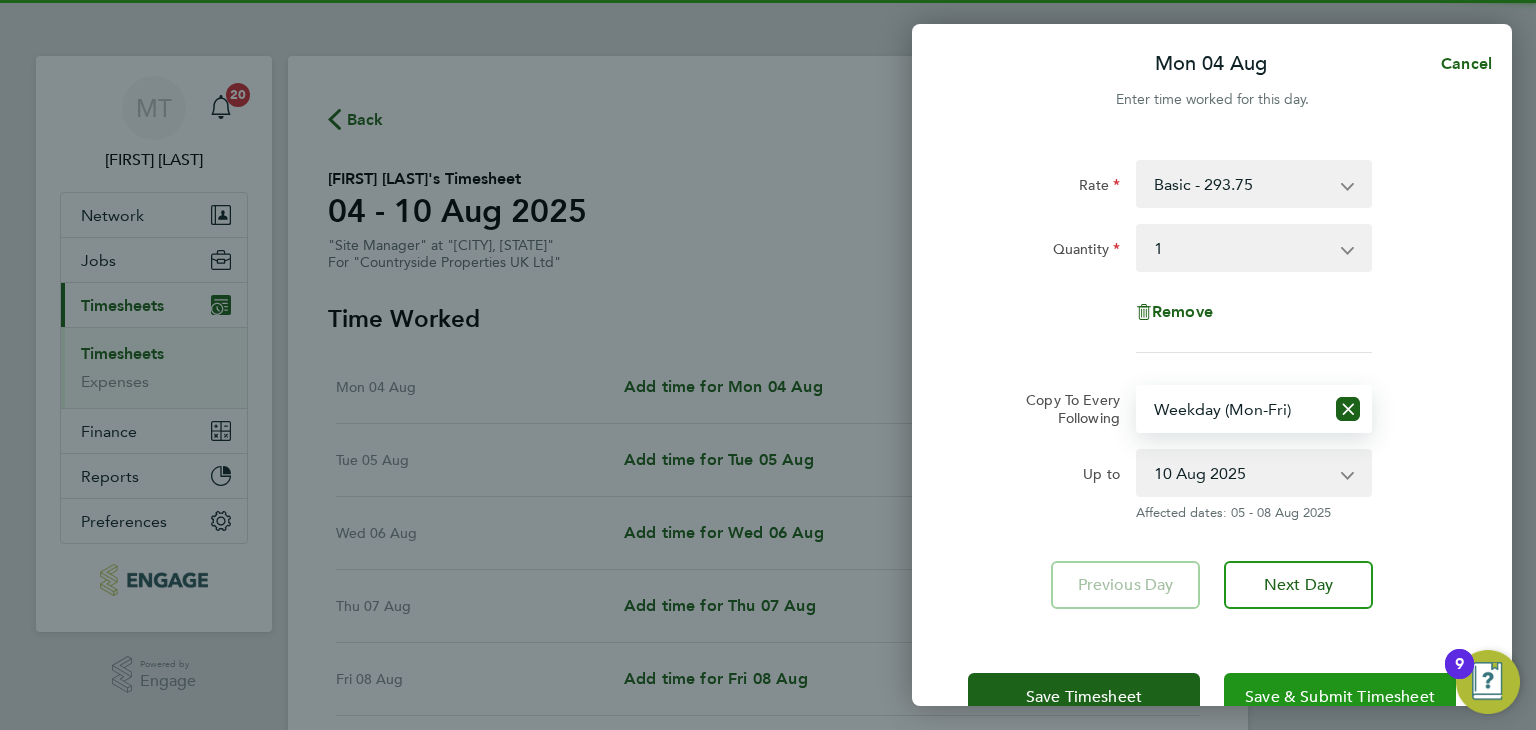 click on "Save & Submit Timesheet" 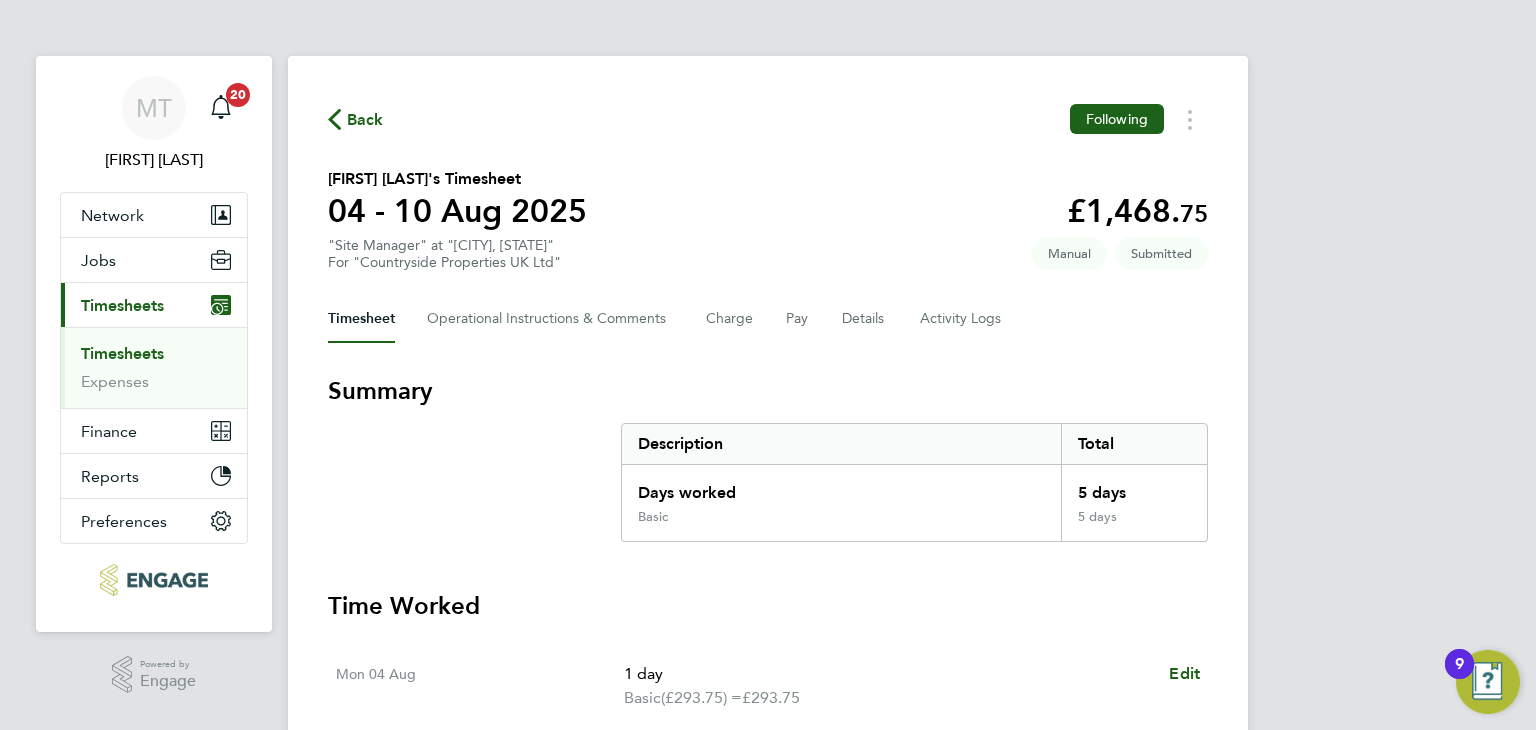 click on "Back" 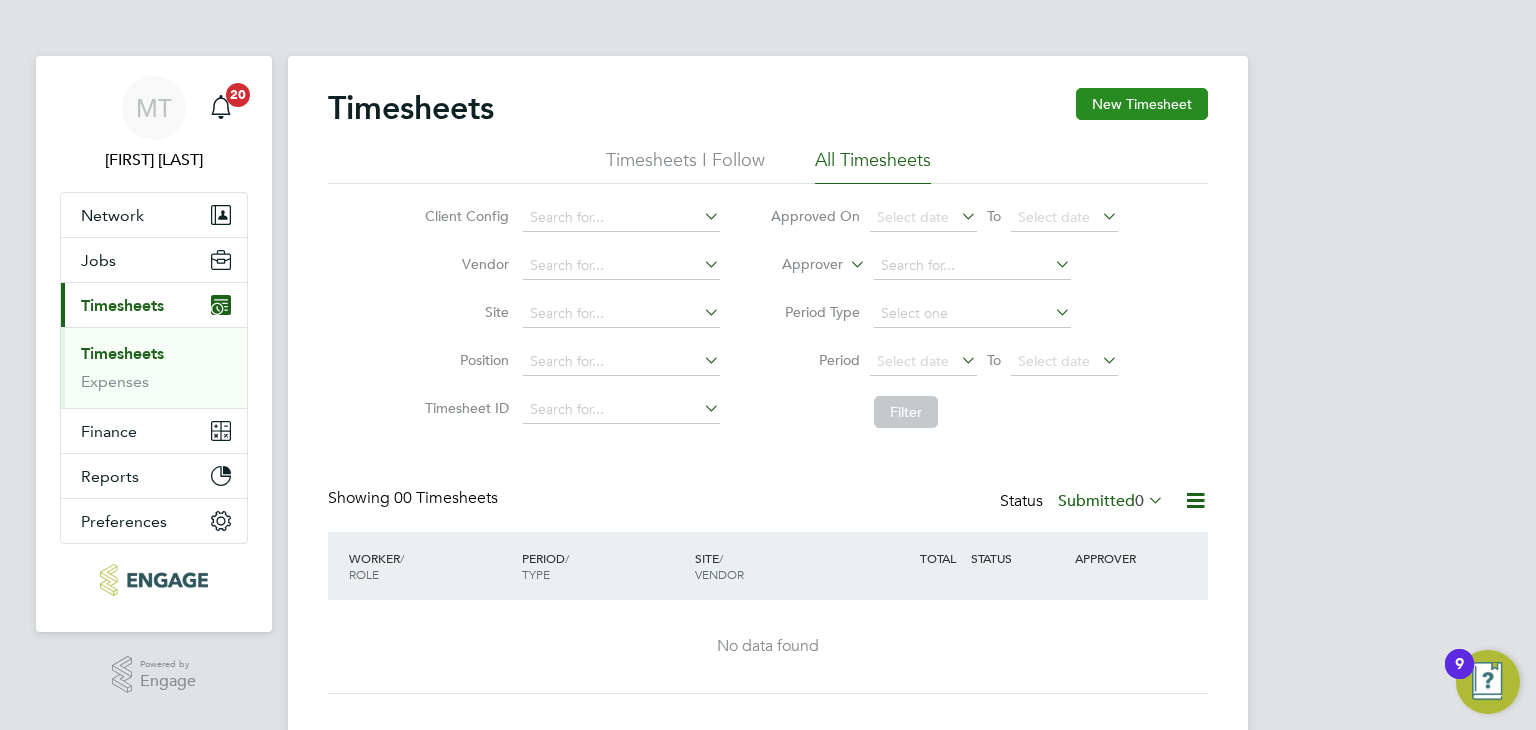click on "New Timesheet" 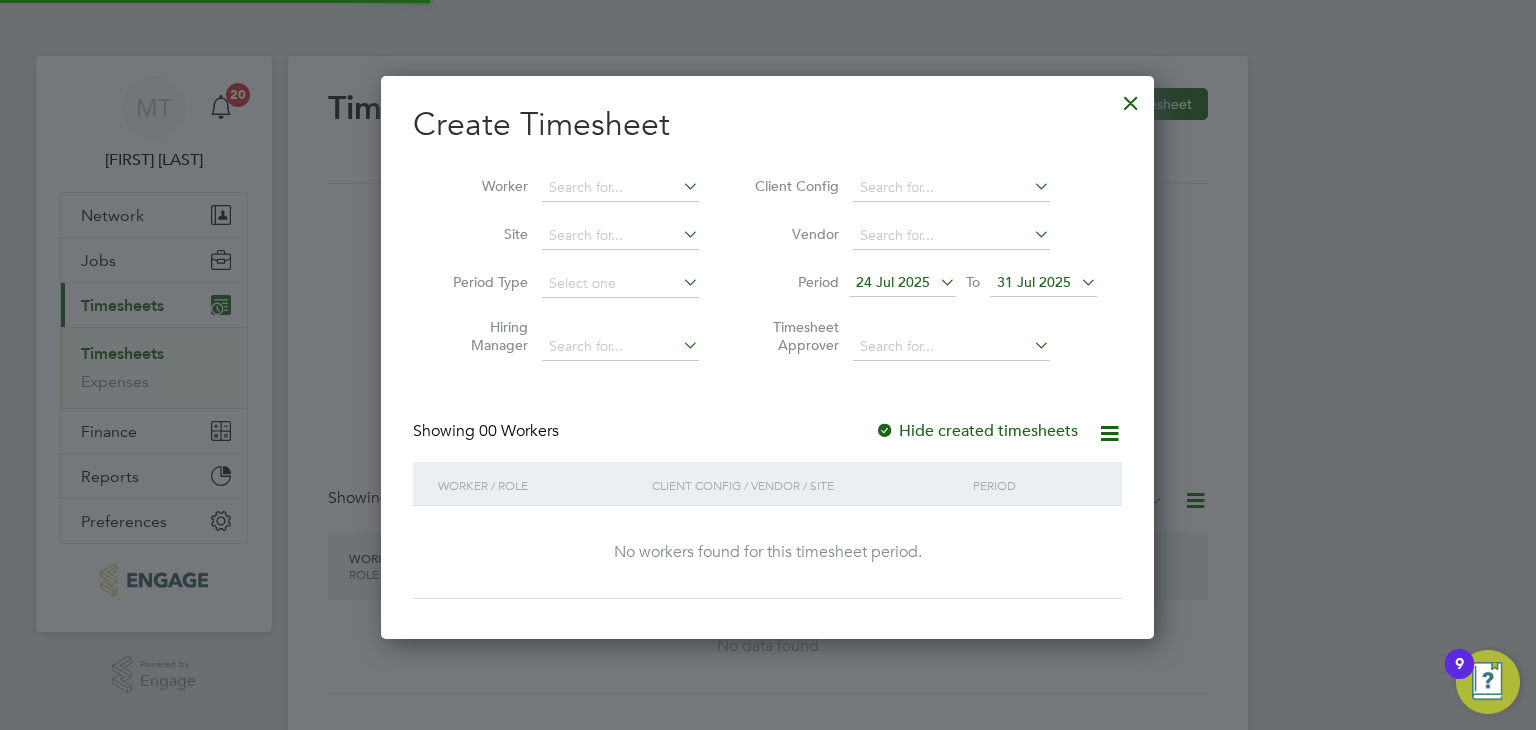 scroll, scrollTop: 10, scrollLeft: 10, axis: both 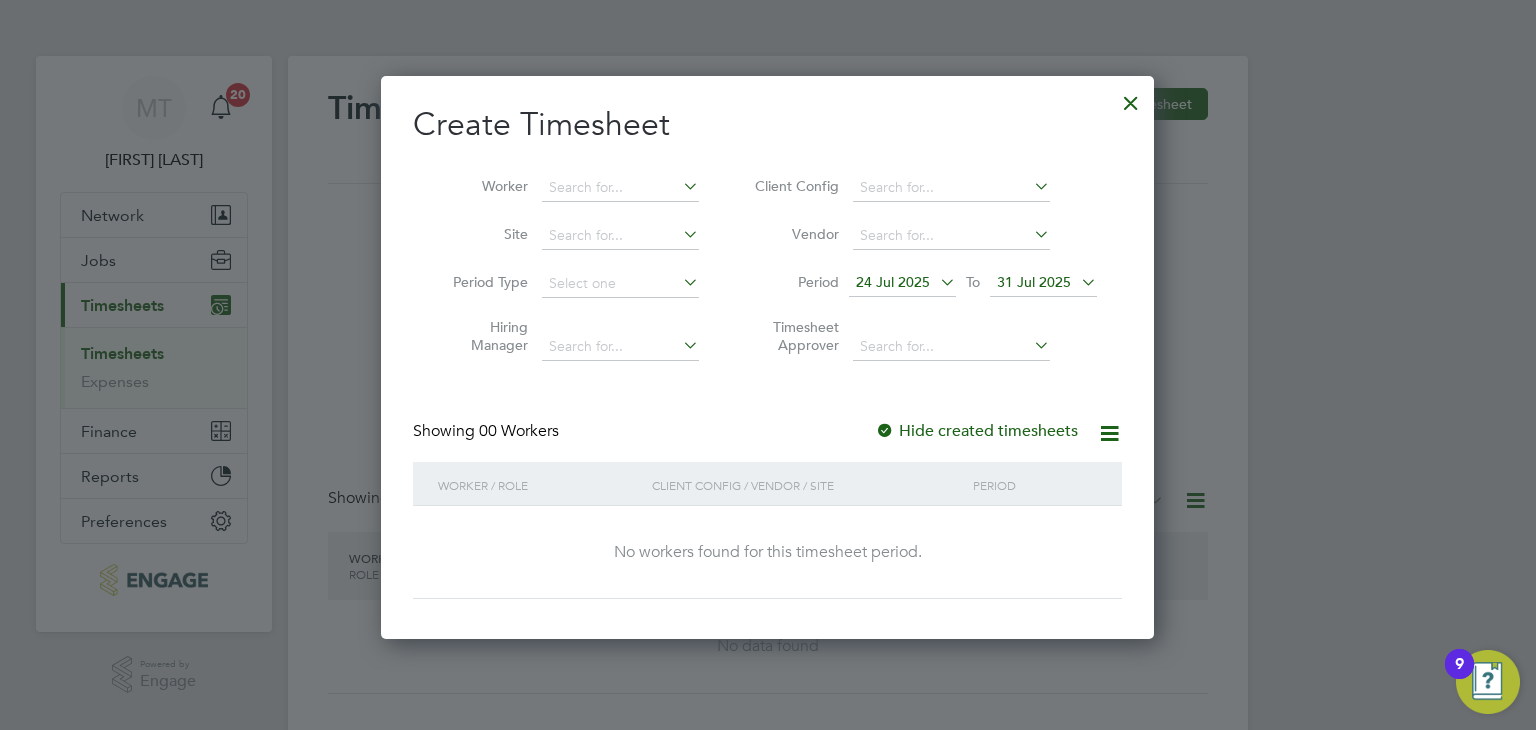 click on "31 Jul 2025" at bounding box center [1034, 282] 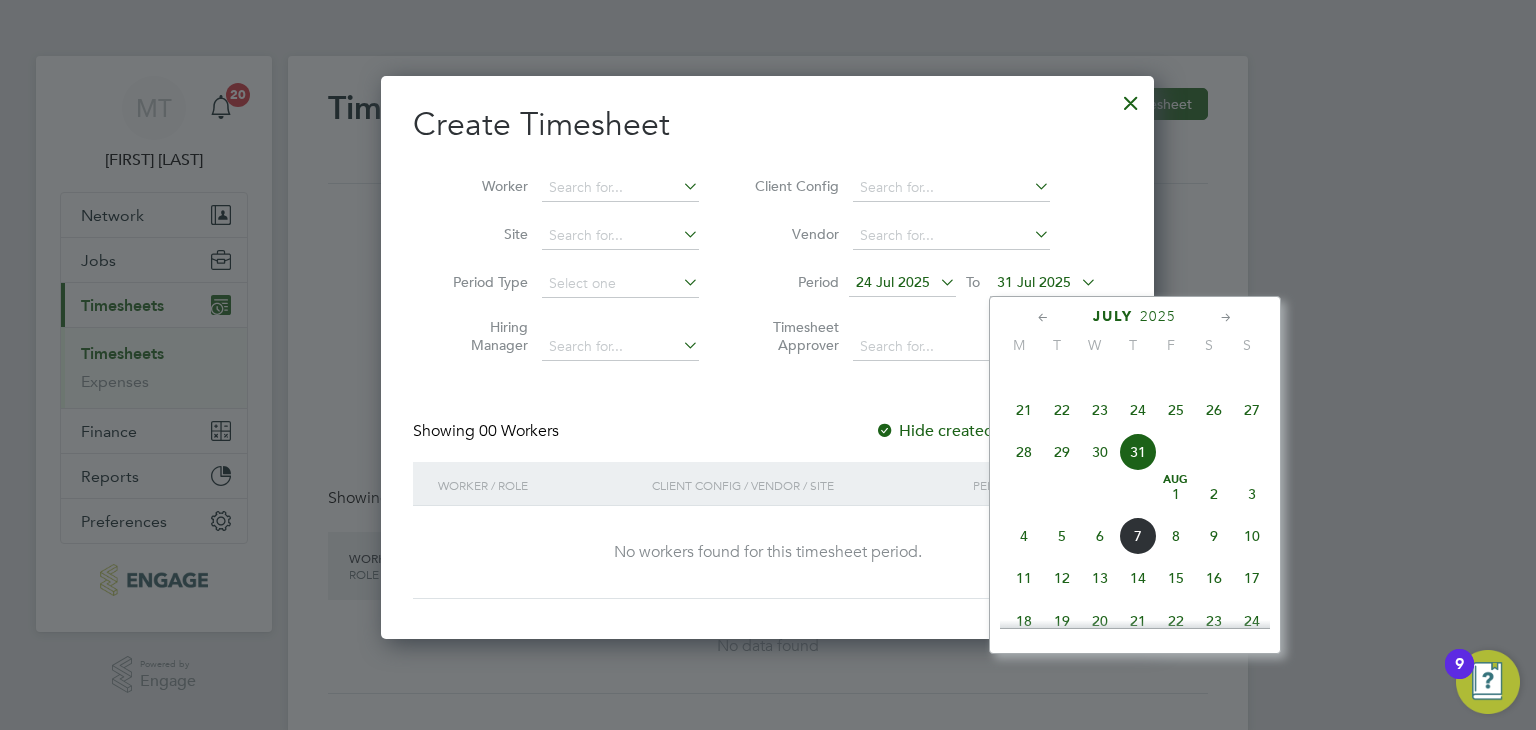 click on "10" 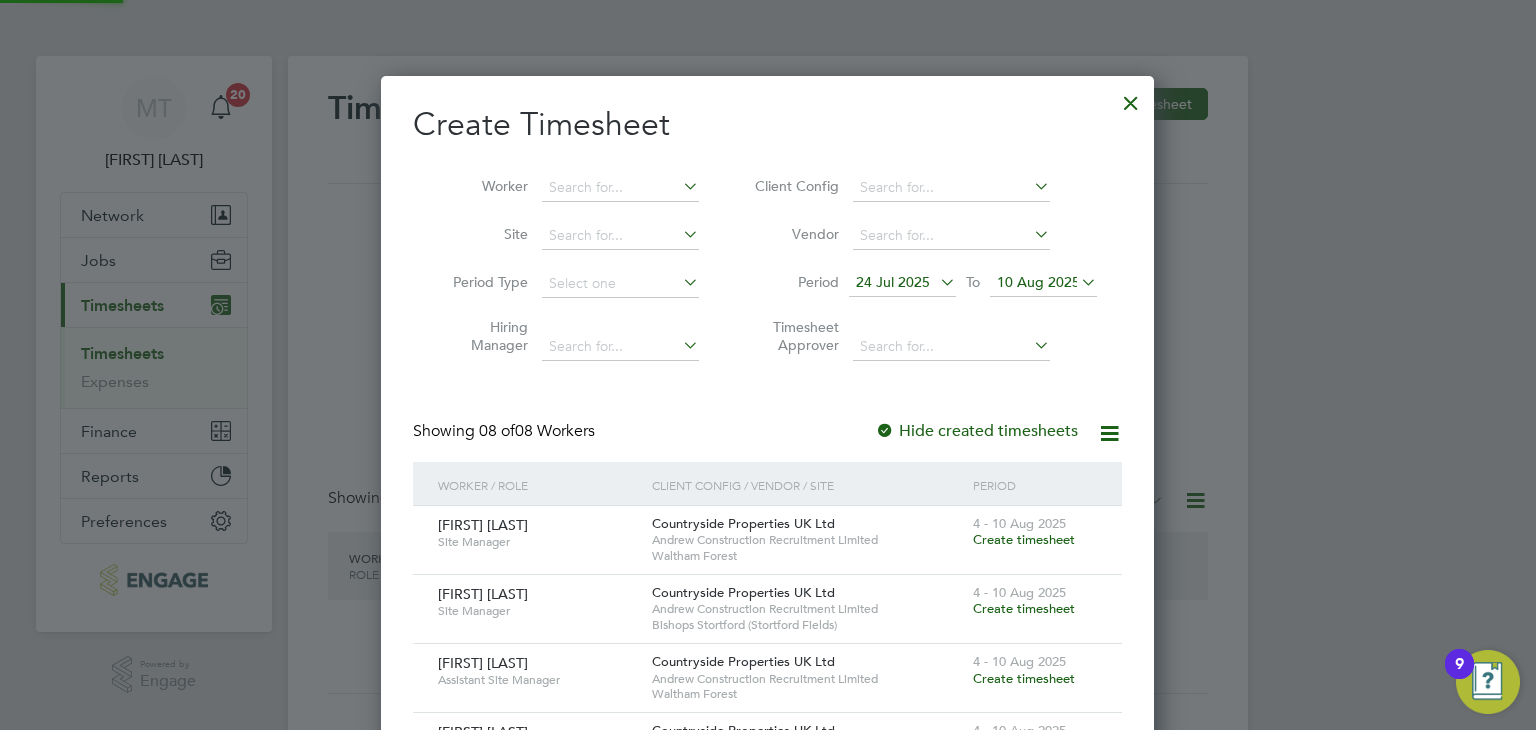 scroll, scrollTop: 10, scrollLeft: 10, axis: both 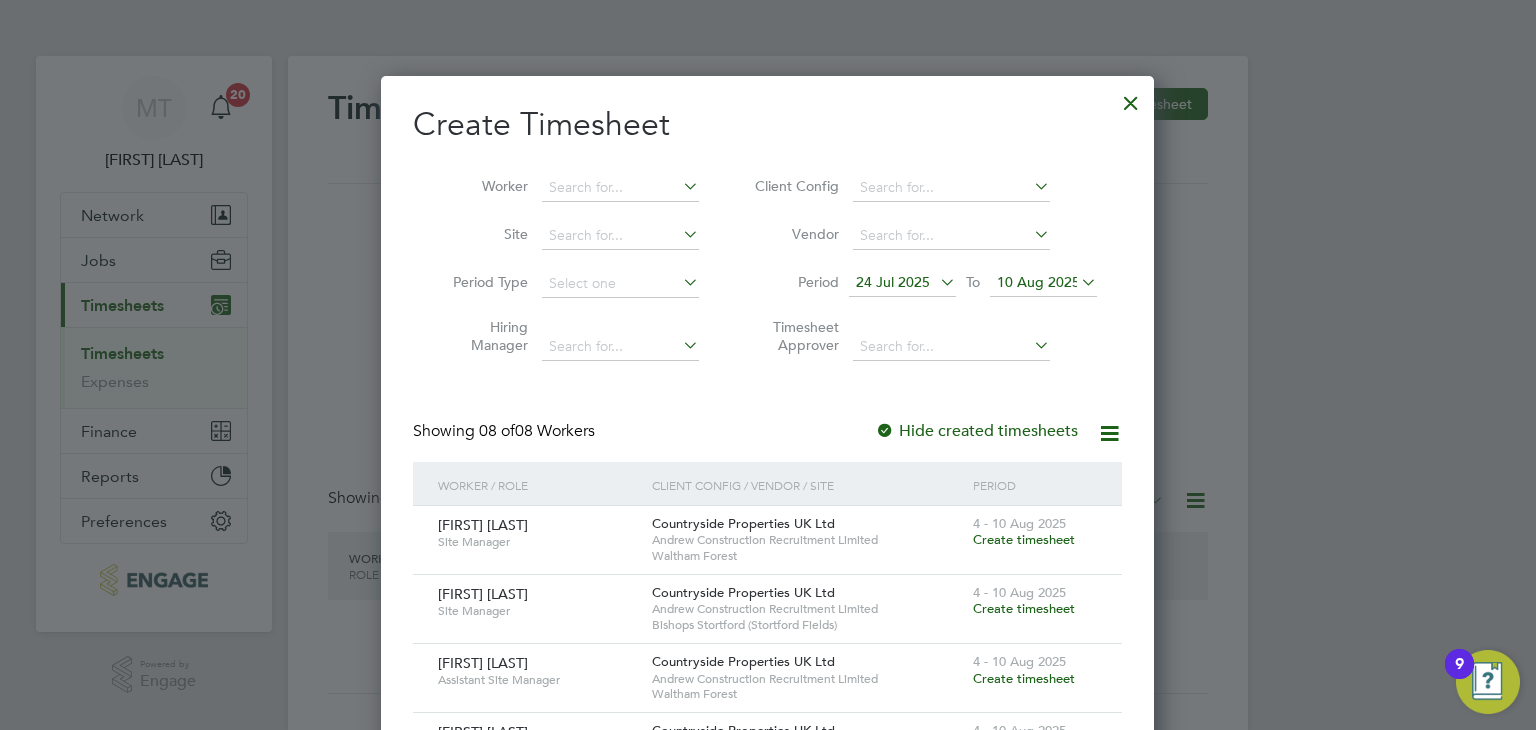 click on "4 - 10 Aug 2025" at bounding box center [1019, 523] 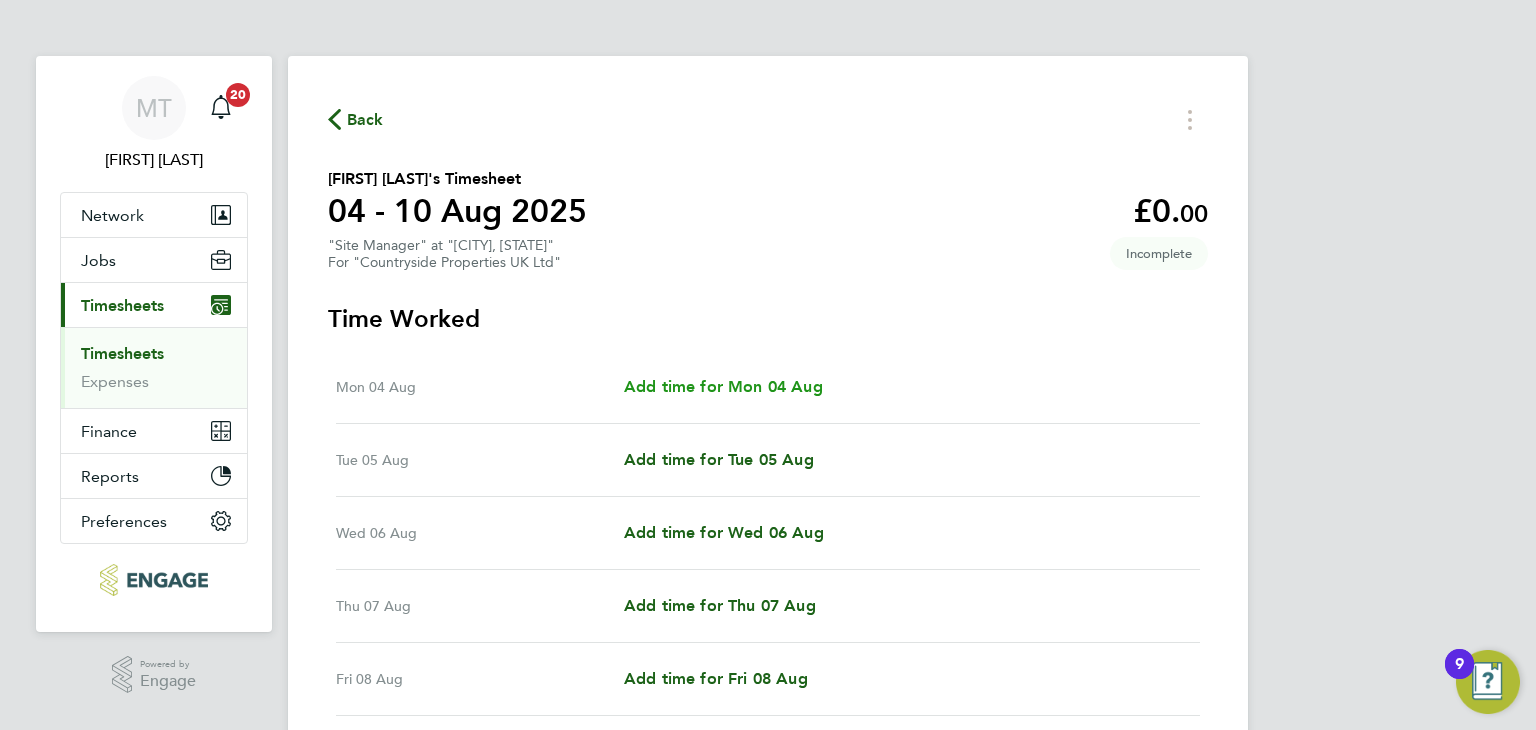 click on "Add time for Mon 04 Aug" at bounding box center (723, 386) 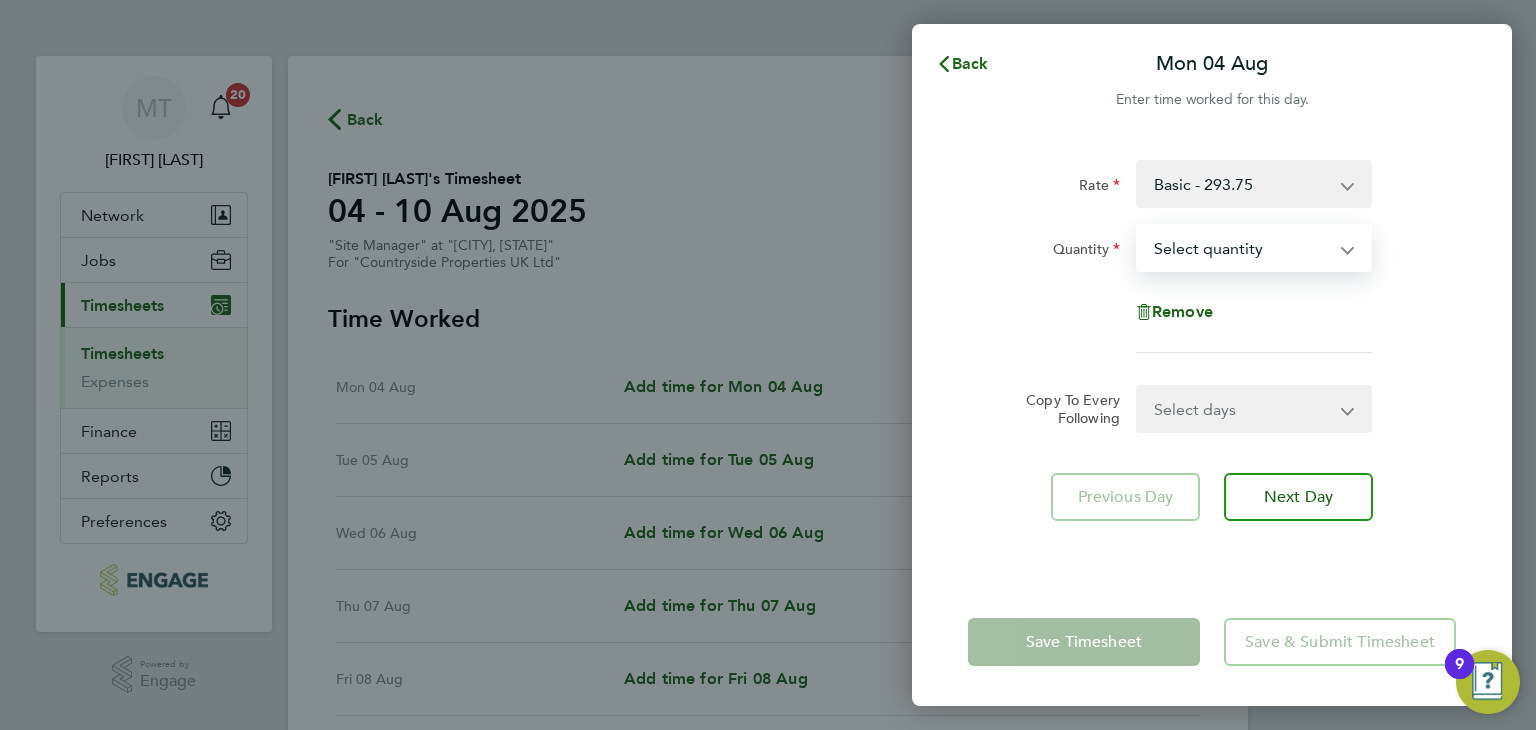 click on "Select quantity   0.5   1" at bounding box center [1242, 248] 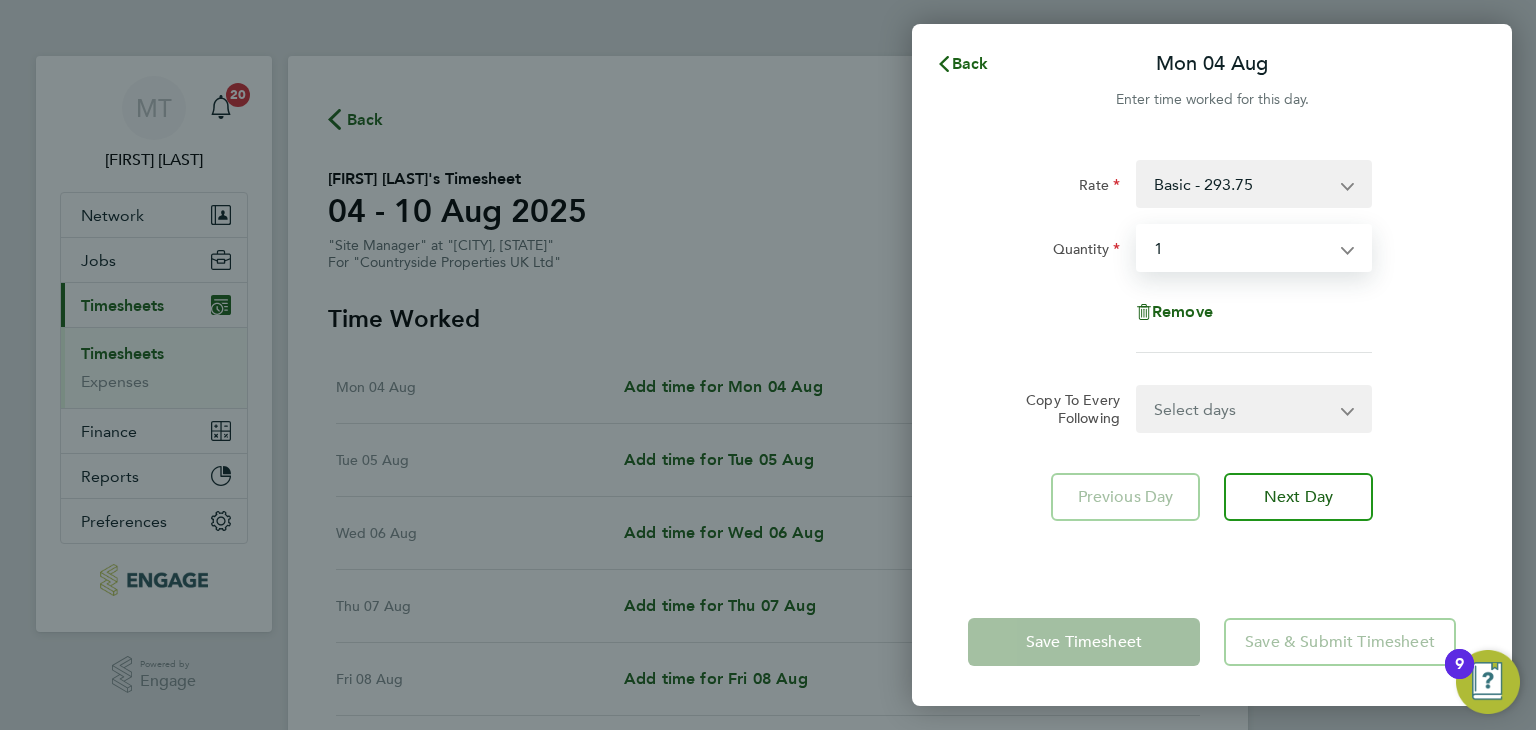 click on "Select quantity   0.5   1" at bounding box center (1242, 248) 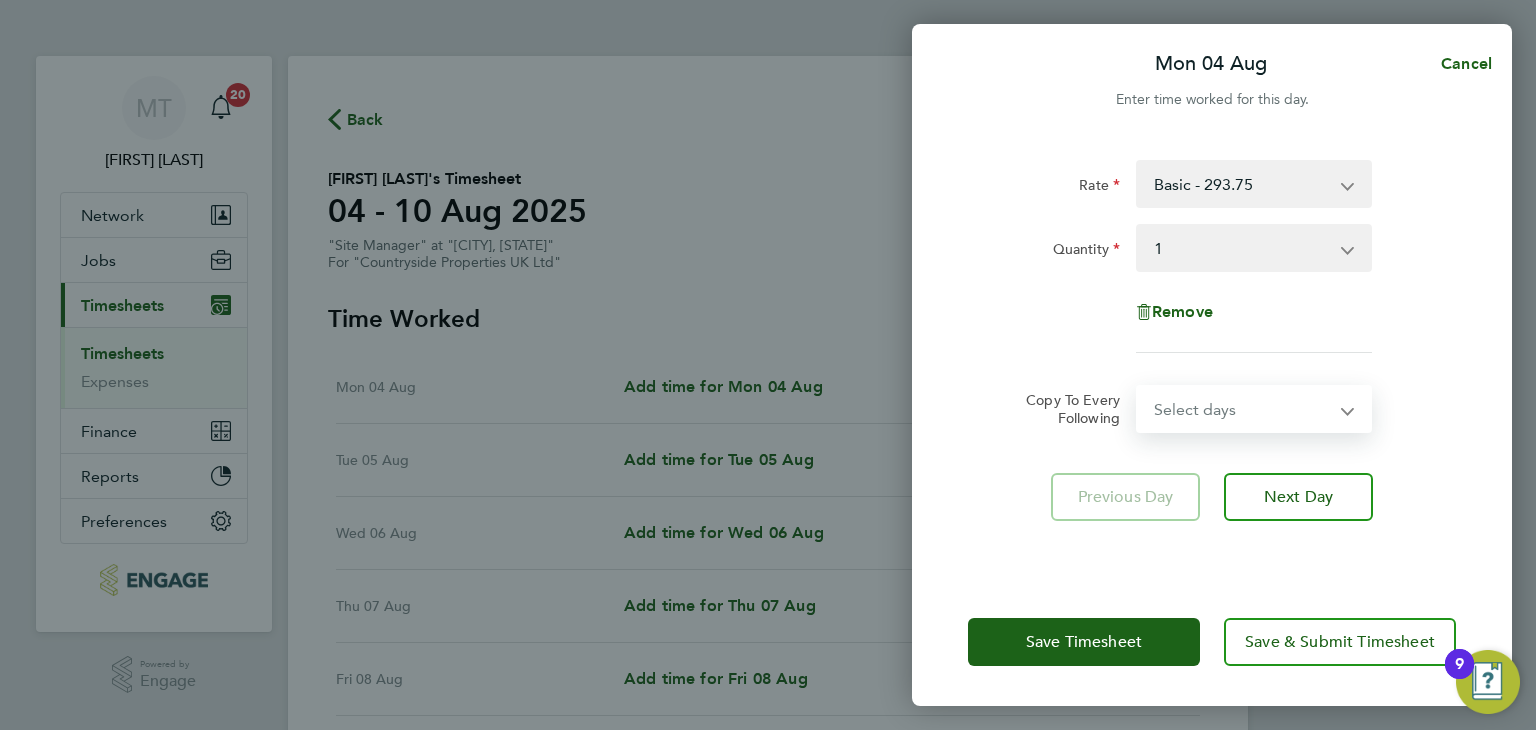 click on "Select days   Day   Weekday (Mon-Fri)   Weekend (Sat-Sun)   Tuesday   Wednesday   Thursday   Friday   Saturday   Sunday" at bounding box center (1243, 409) 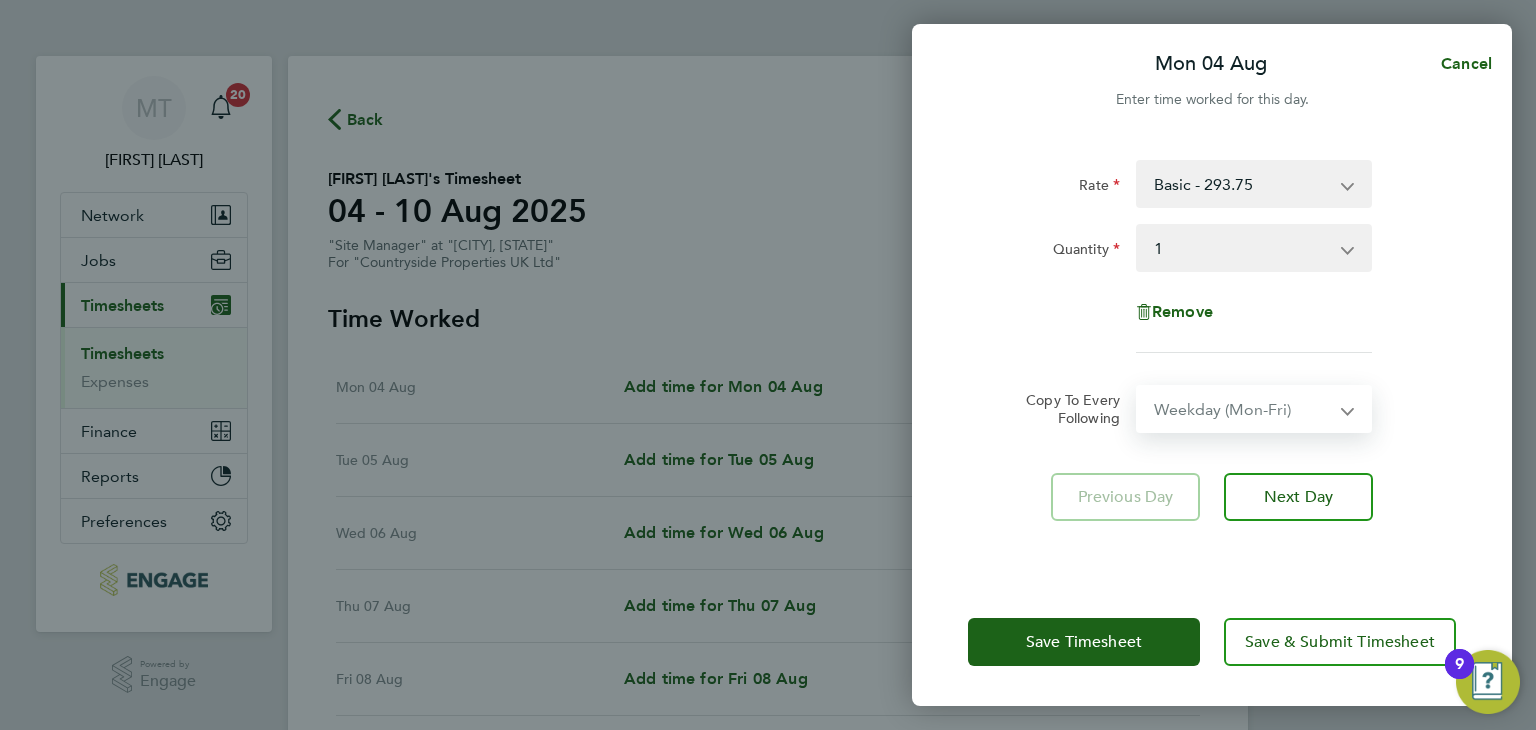 click on "Select days   Day   Weekday (Mon-Fri)   Weekend (Sat-Sun)   Tuesday   Wednesday   Thursday   Friday   Saturday   Sunday" at bounding box center [1243, 409] 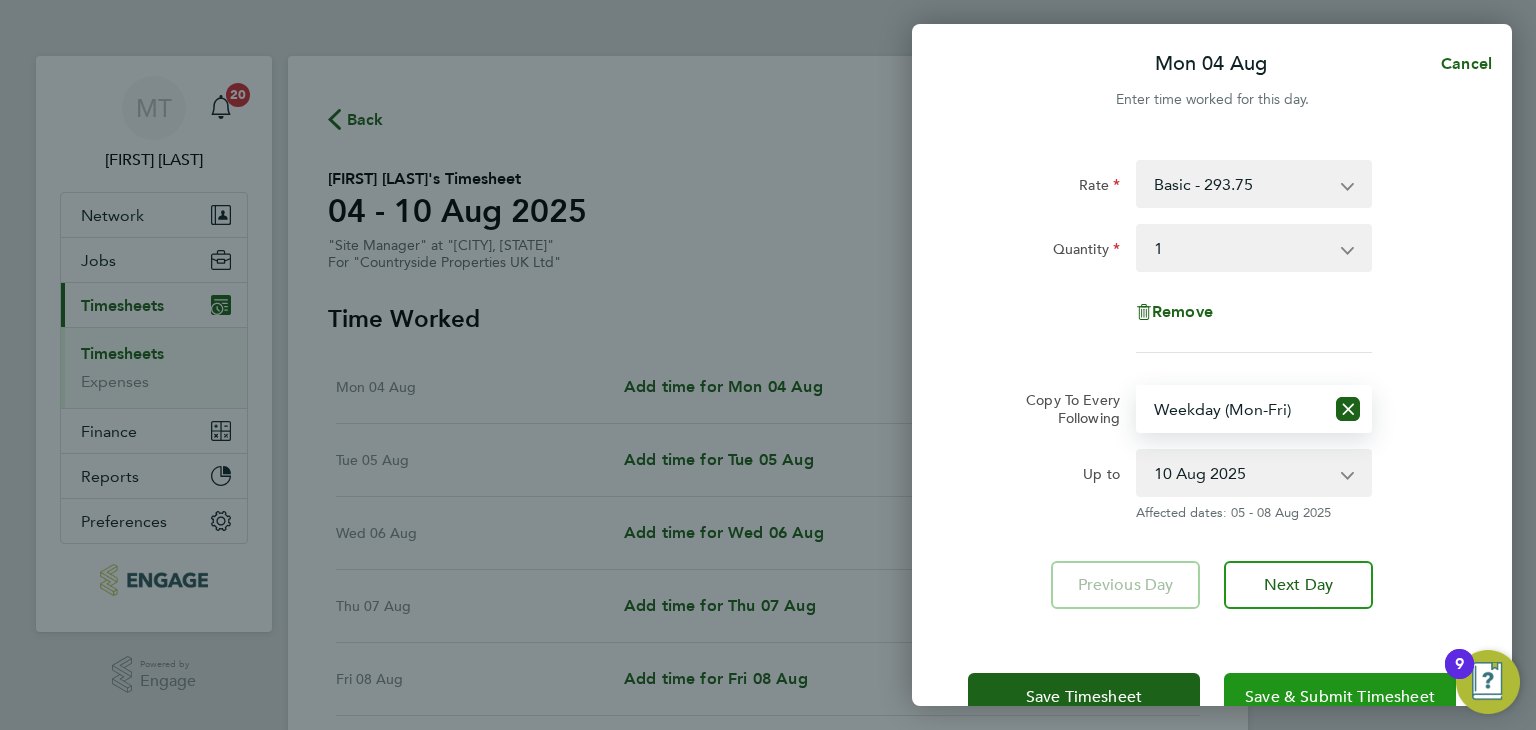 click on "Save & Submit Timesheet" 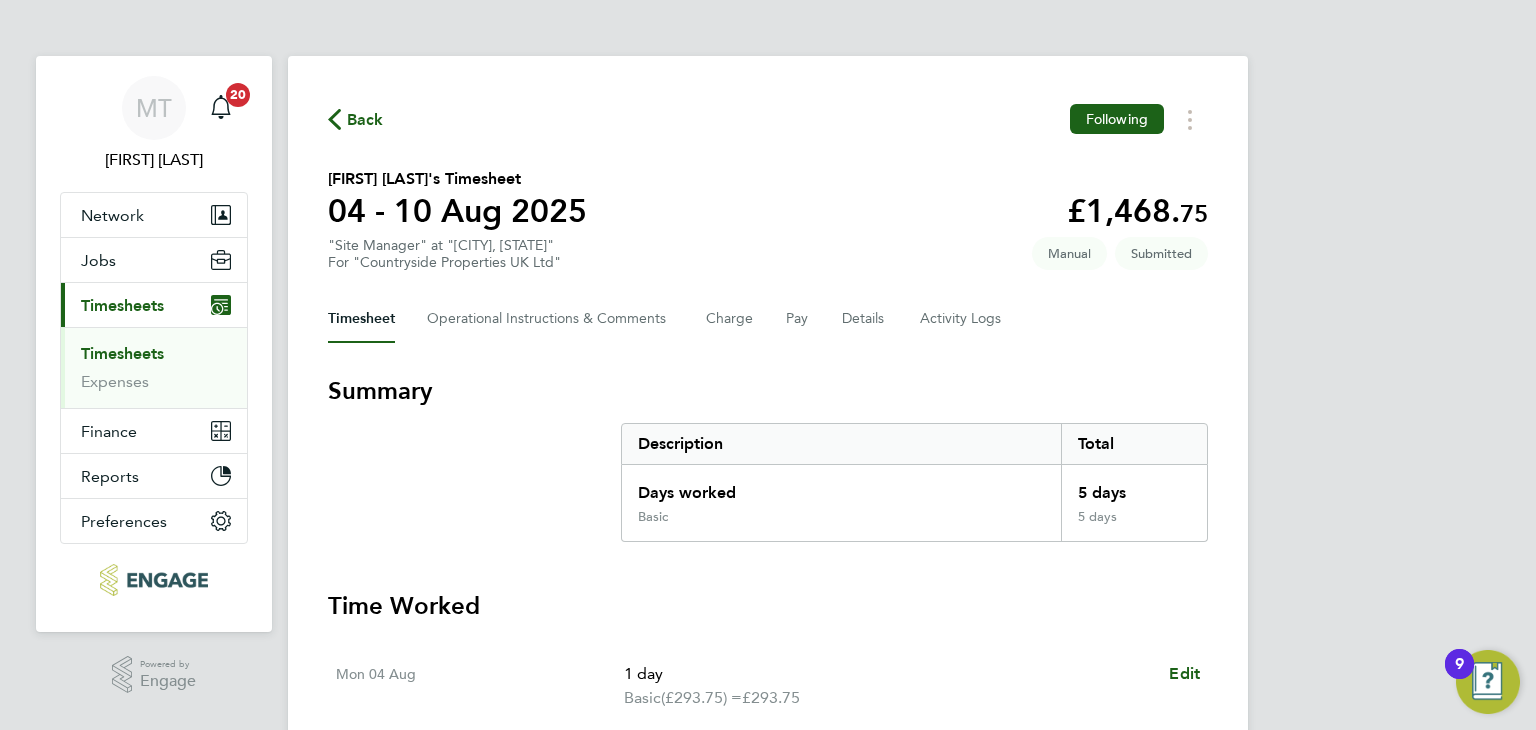 click on "Back" 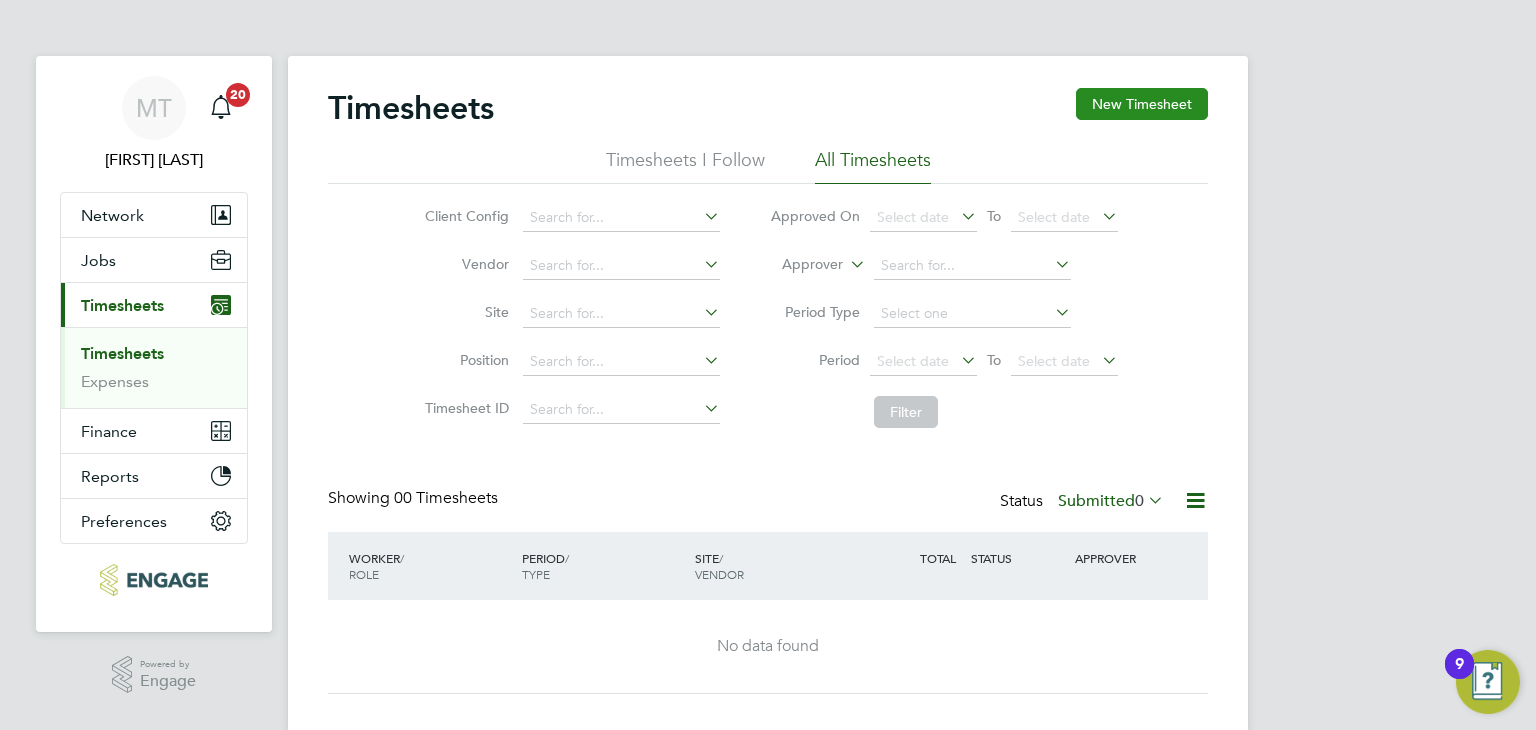 click on "New Timesheet" 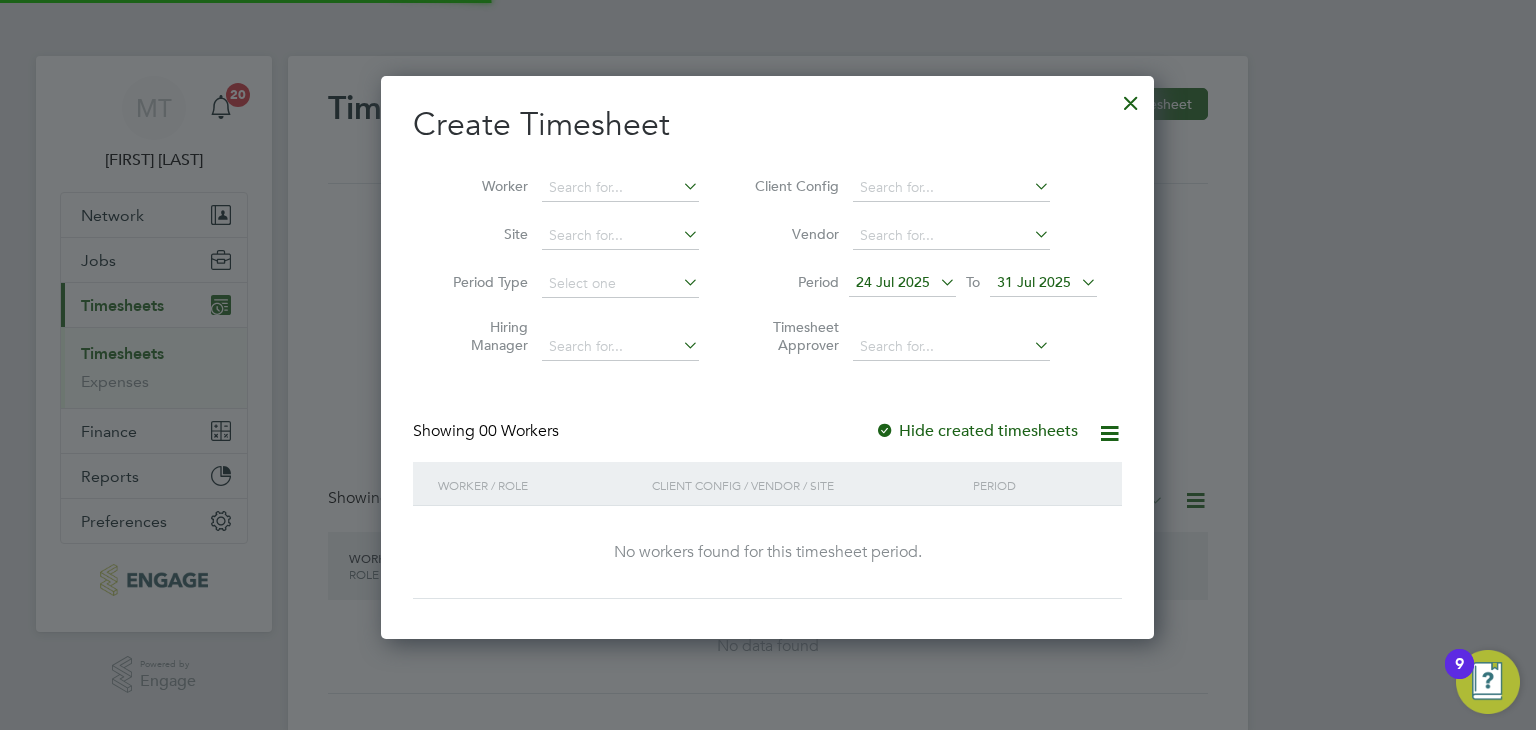 scroll, scrollTop: 10, scrollLeft: 10, axis: both 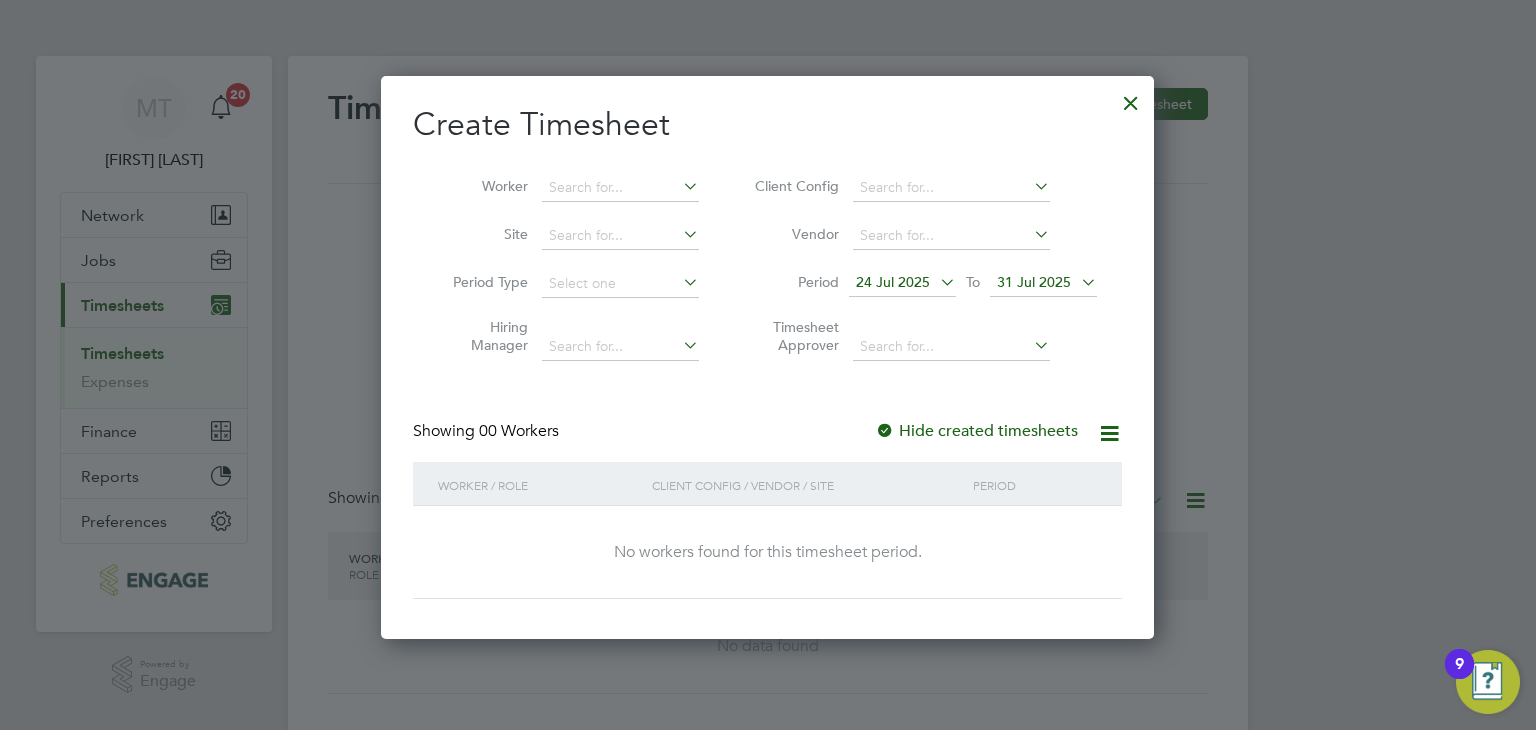 click on "31 Jul 2025" at bounding box center (1034, 282) 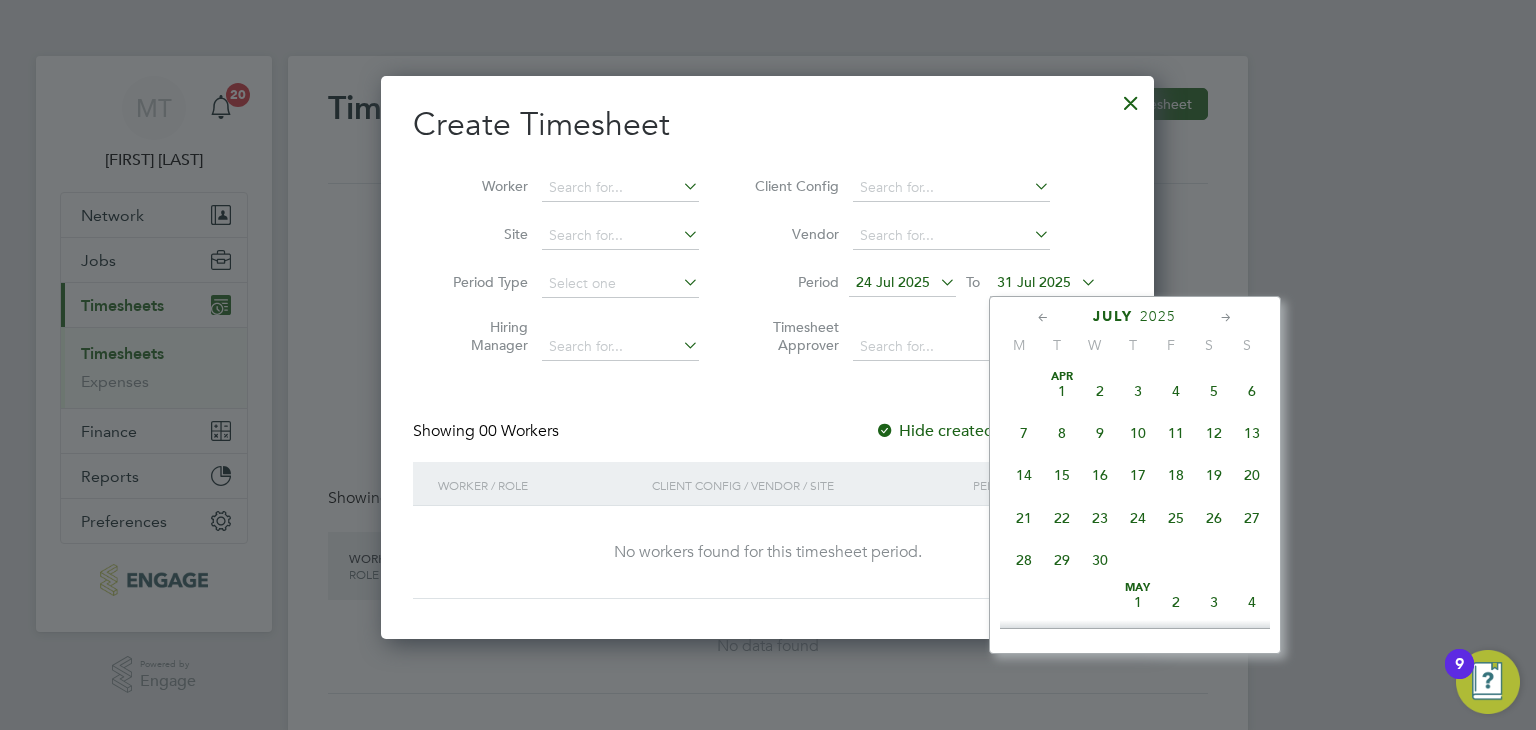 scroll, scrollTop: 783, scrollLeft: 0, axis: vertical 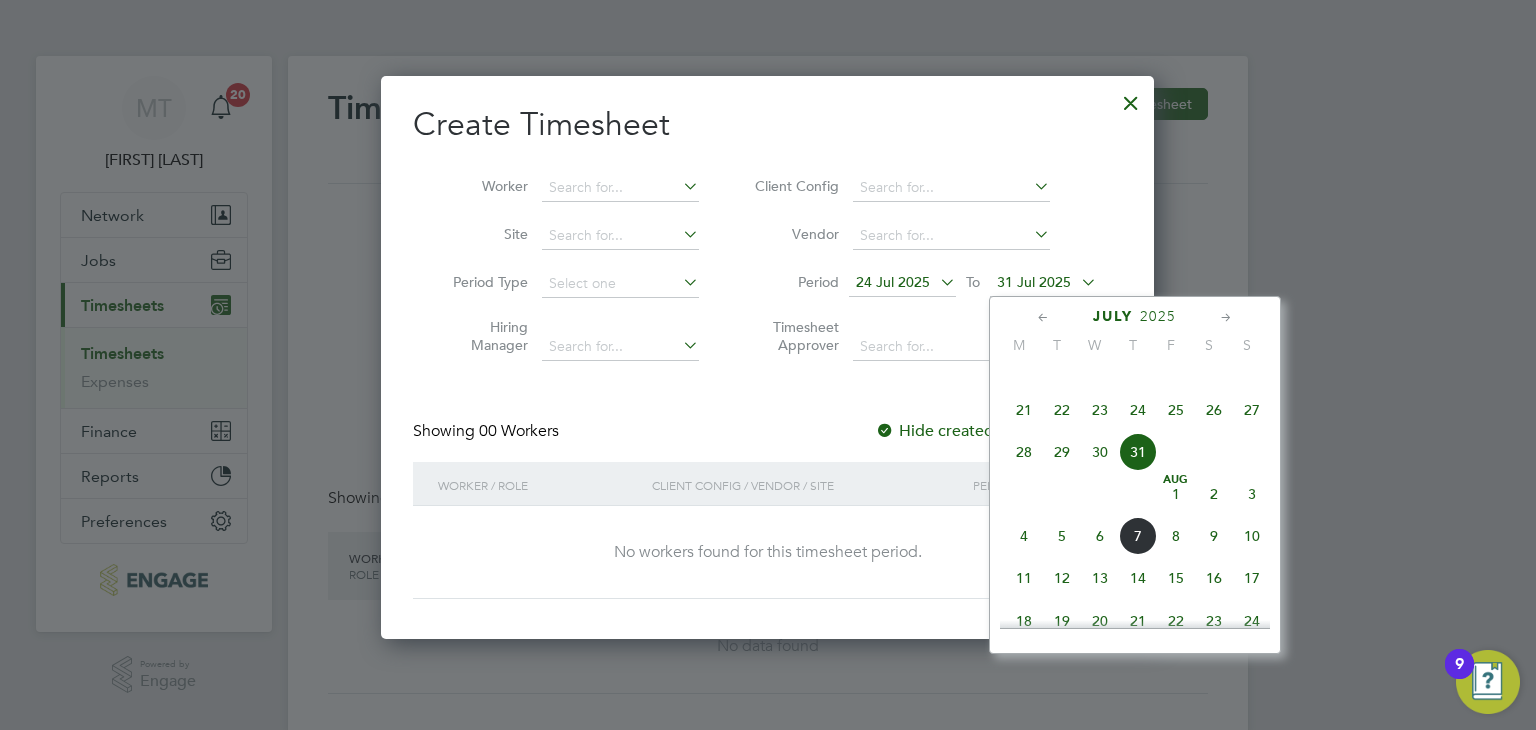 click on "10" 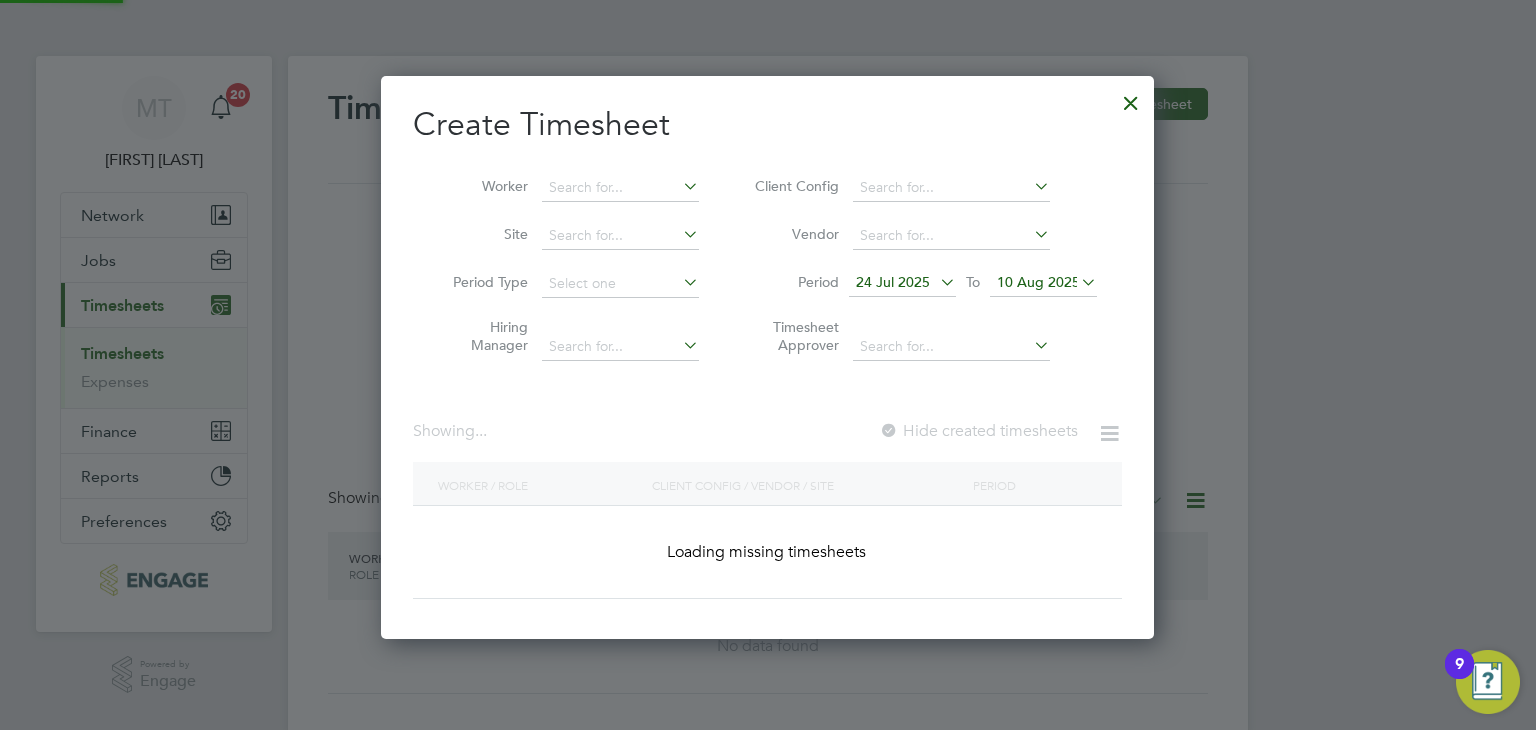 scroll, scrollTop: 10, scrollLeft: 10, axis: both 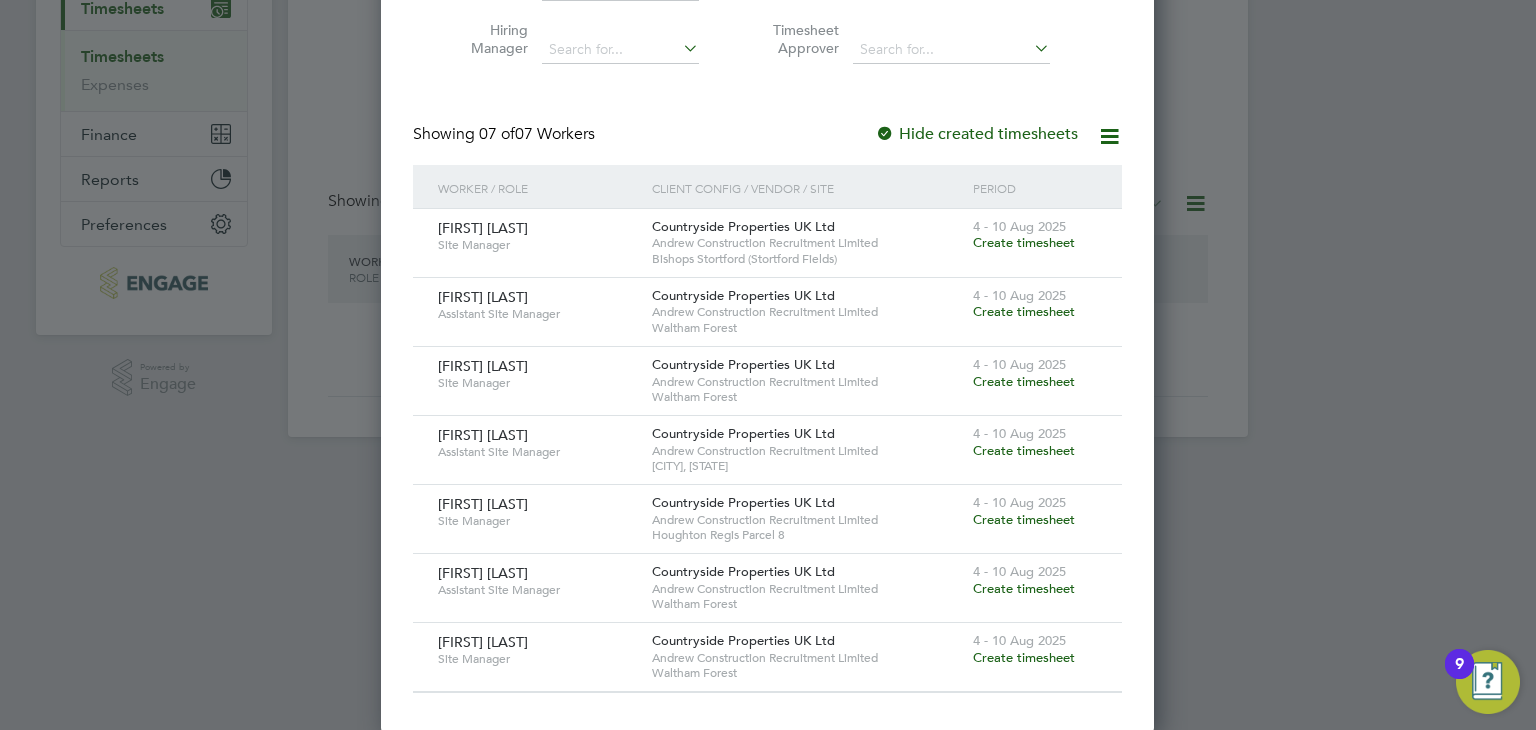 click on "Create timesheet" at bounding box center (1024, 657) 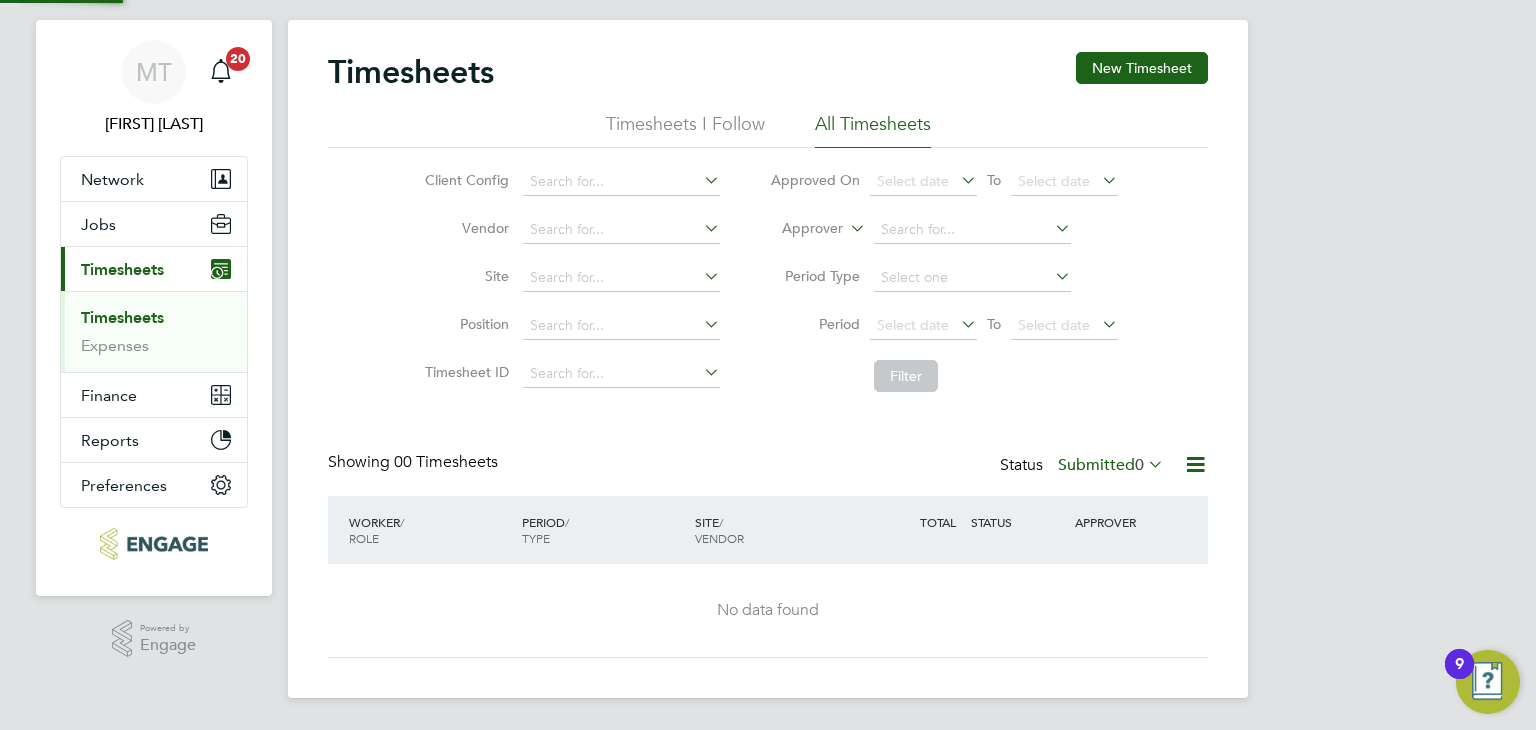 scroll, scrollTop: 0, scrollLeft: 0, axis: both 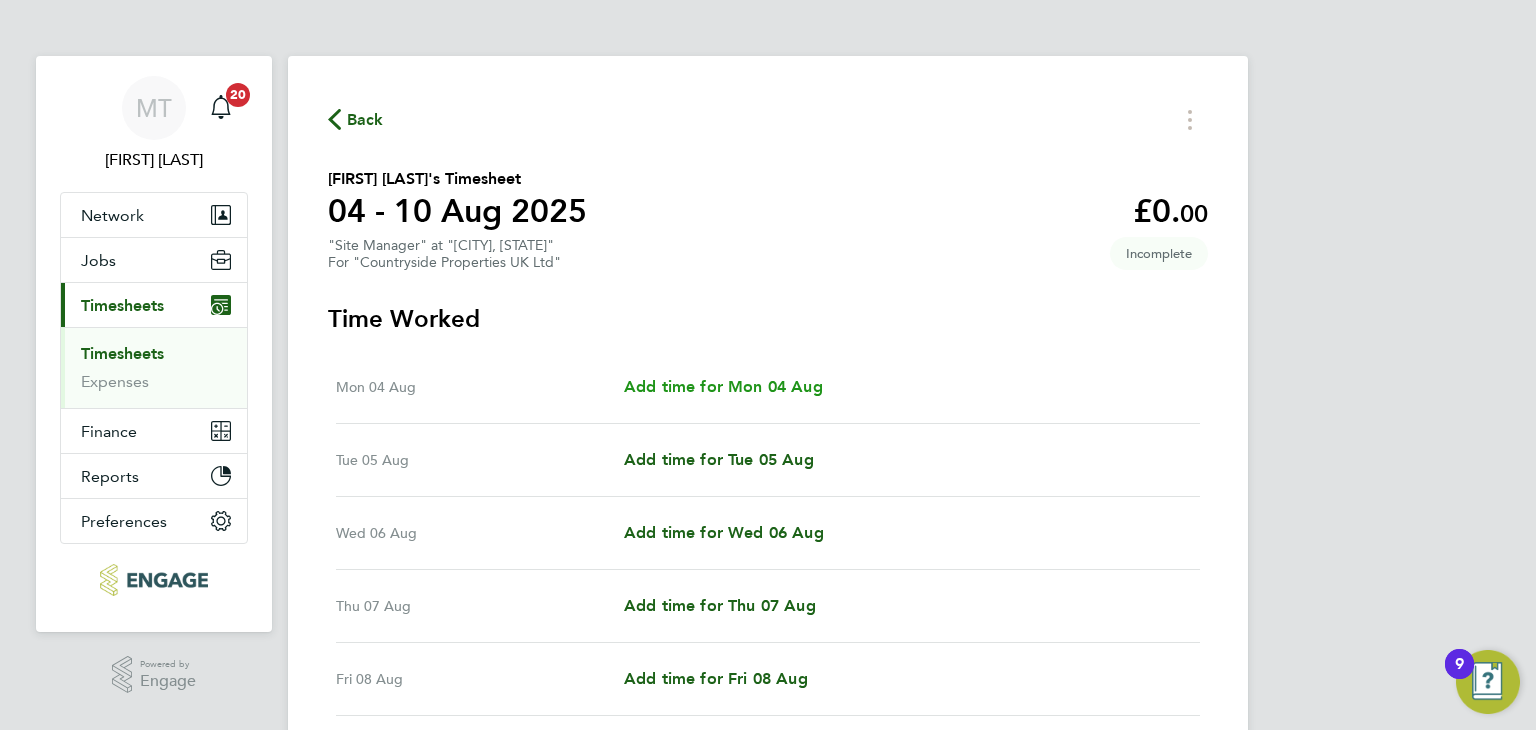 click on "Add time for Mon 04 Aug" at bounding box center [723, 386] 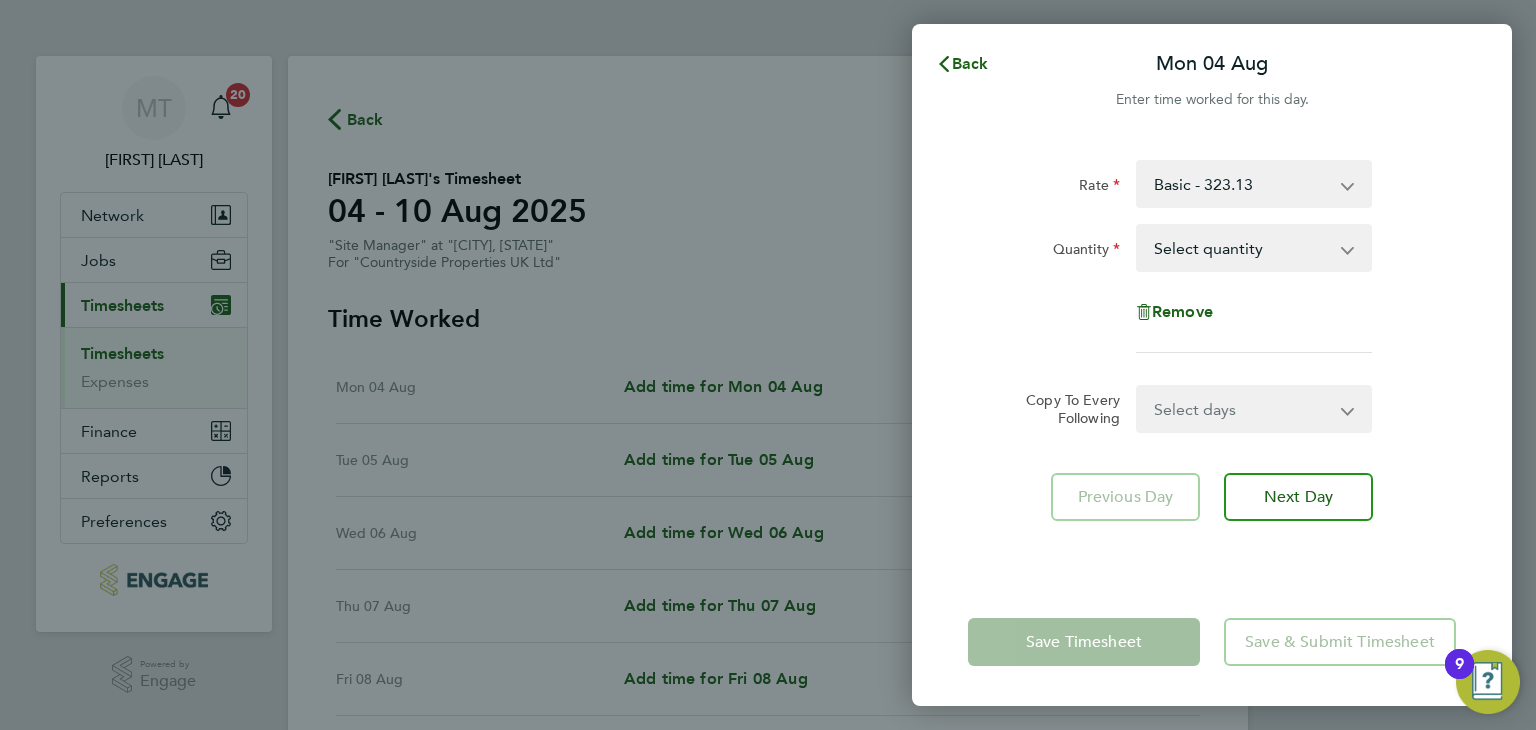 drag, startPoint x: 1232, startPoint y: 249, endPoint x: 1228, endPoint y: 261, distance: 12.649111 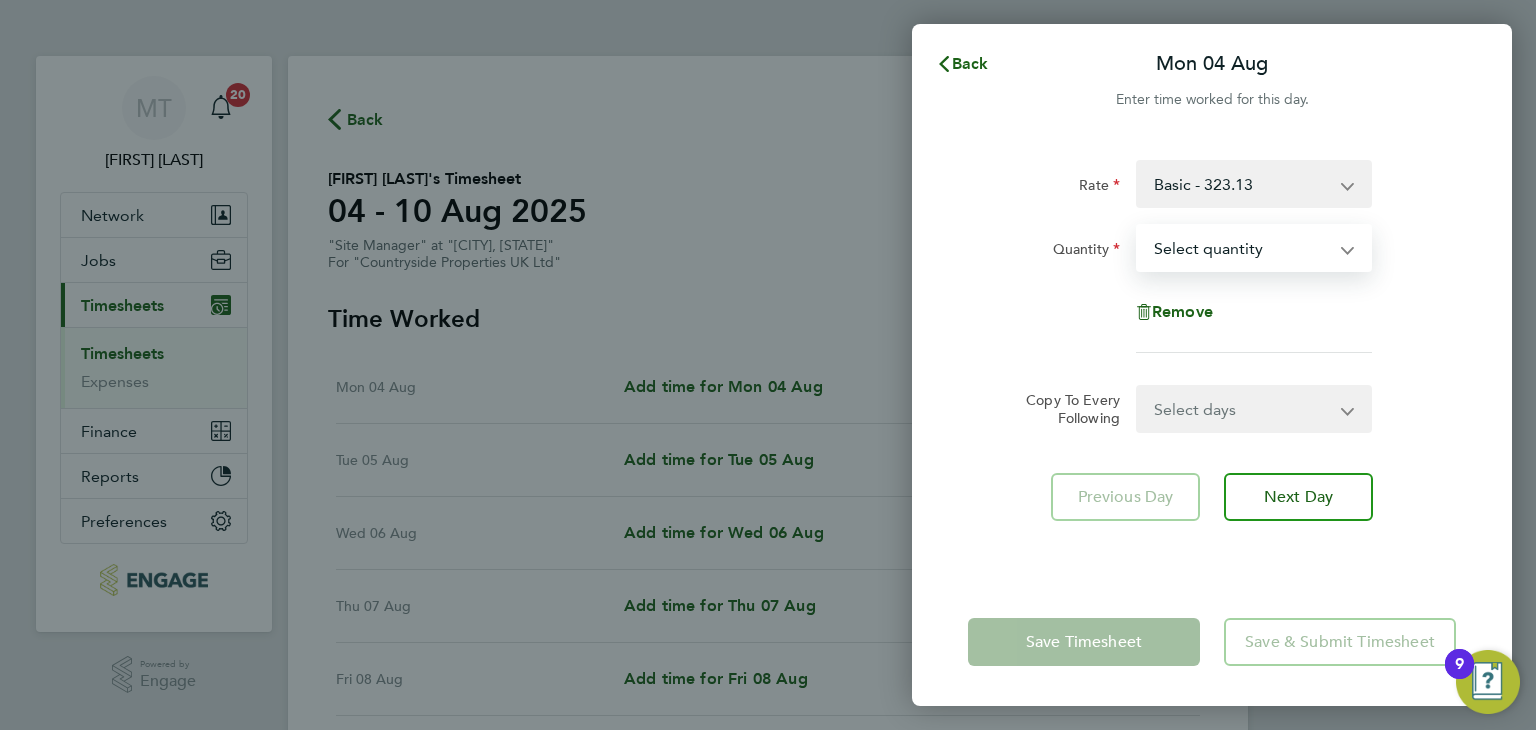 select on "1" 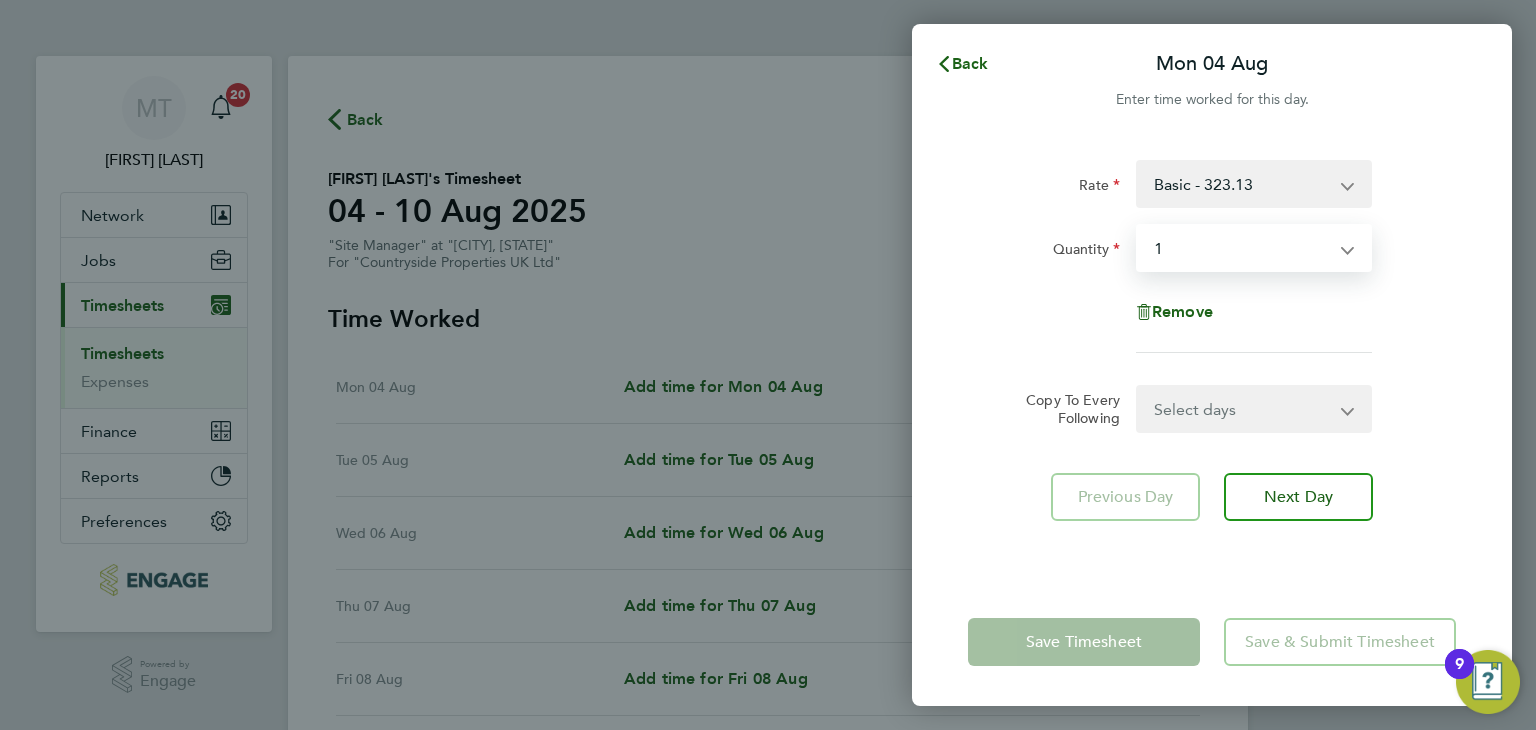 click on "Select quantity   0.5   1" at bounding box center [1242, 248] 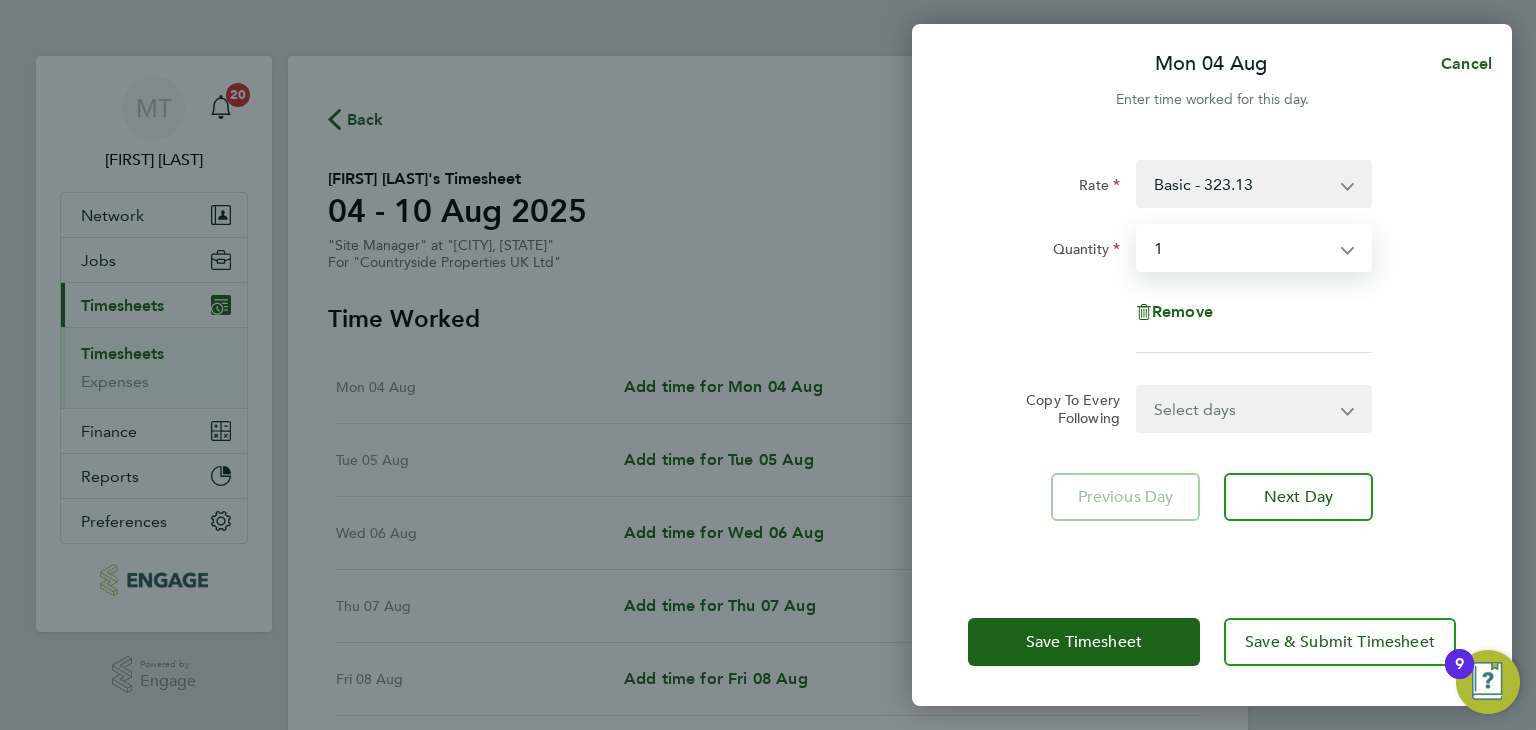 click on "Select days   Day   Weekday (Mon-Fri)   Weekend (Sat-Sun)   Tuesday   Wednesday   Thursday   Friday   Saturday   Sunday" at bounding box center (1243, 409) 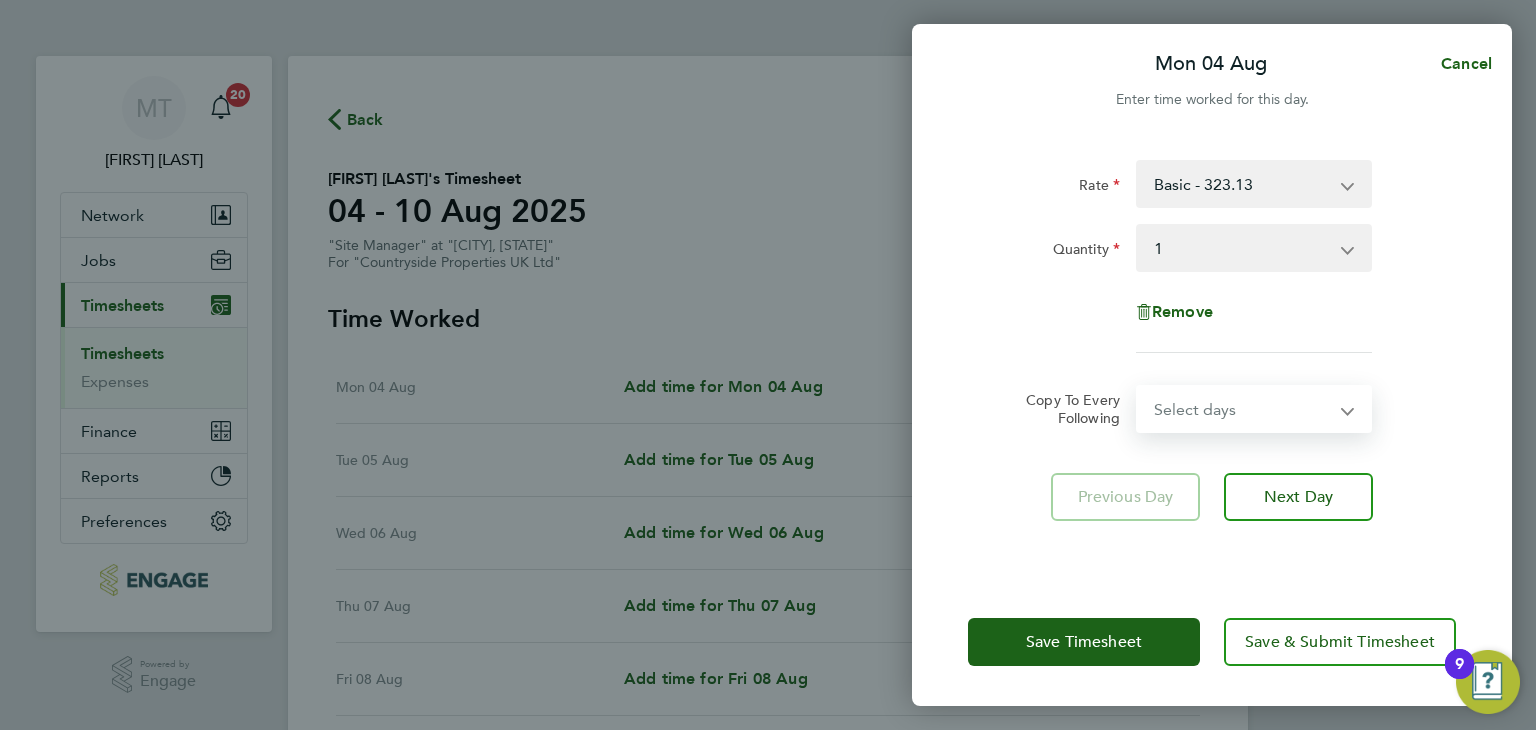 select on "WEEKDAY" 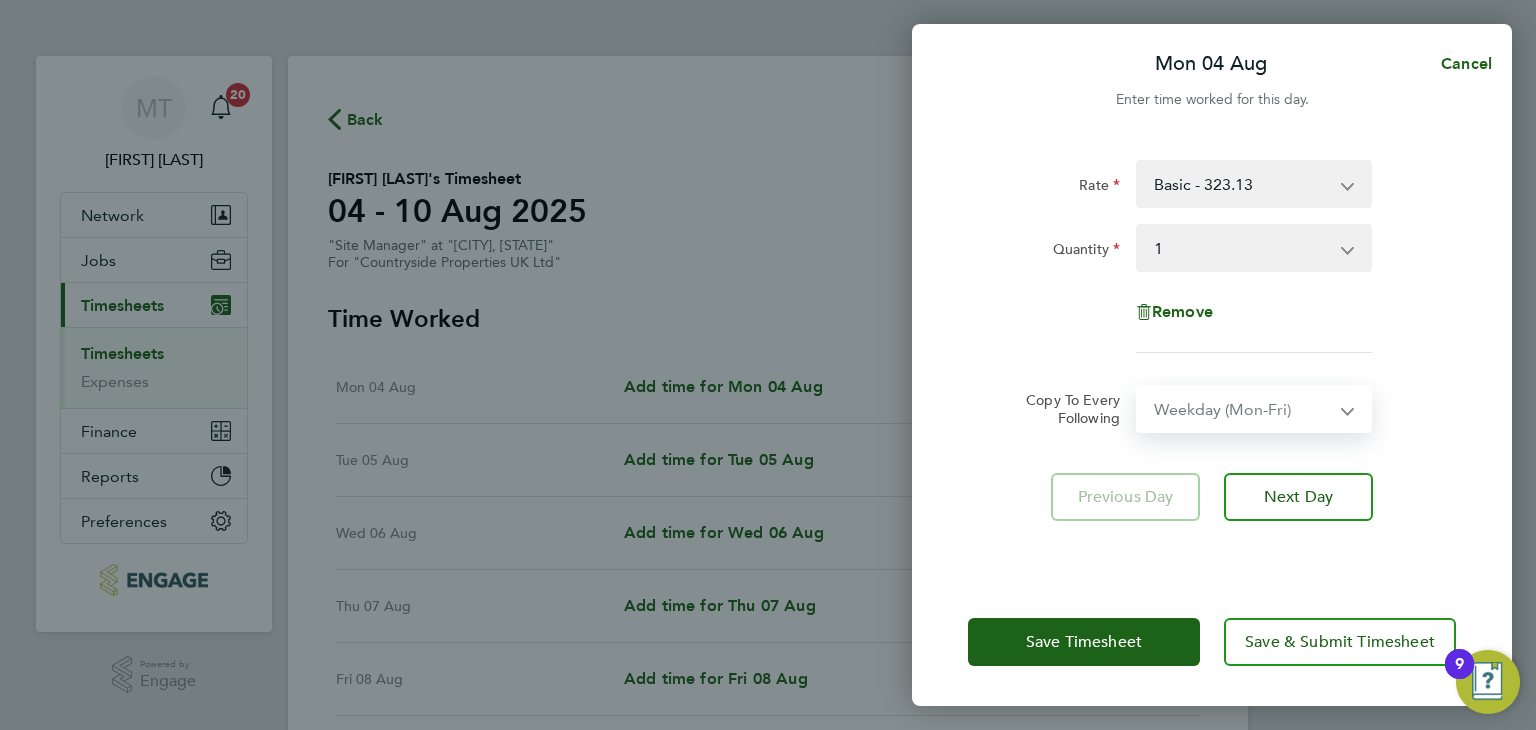 click on "Select days   Day   Weekday (Mon-Fri)   Weekend (Sat-Sun)   Tuesday   Wednesday   Thursday   Friday   Saturday   Sunday" at bounding box center (1243, 409) 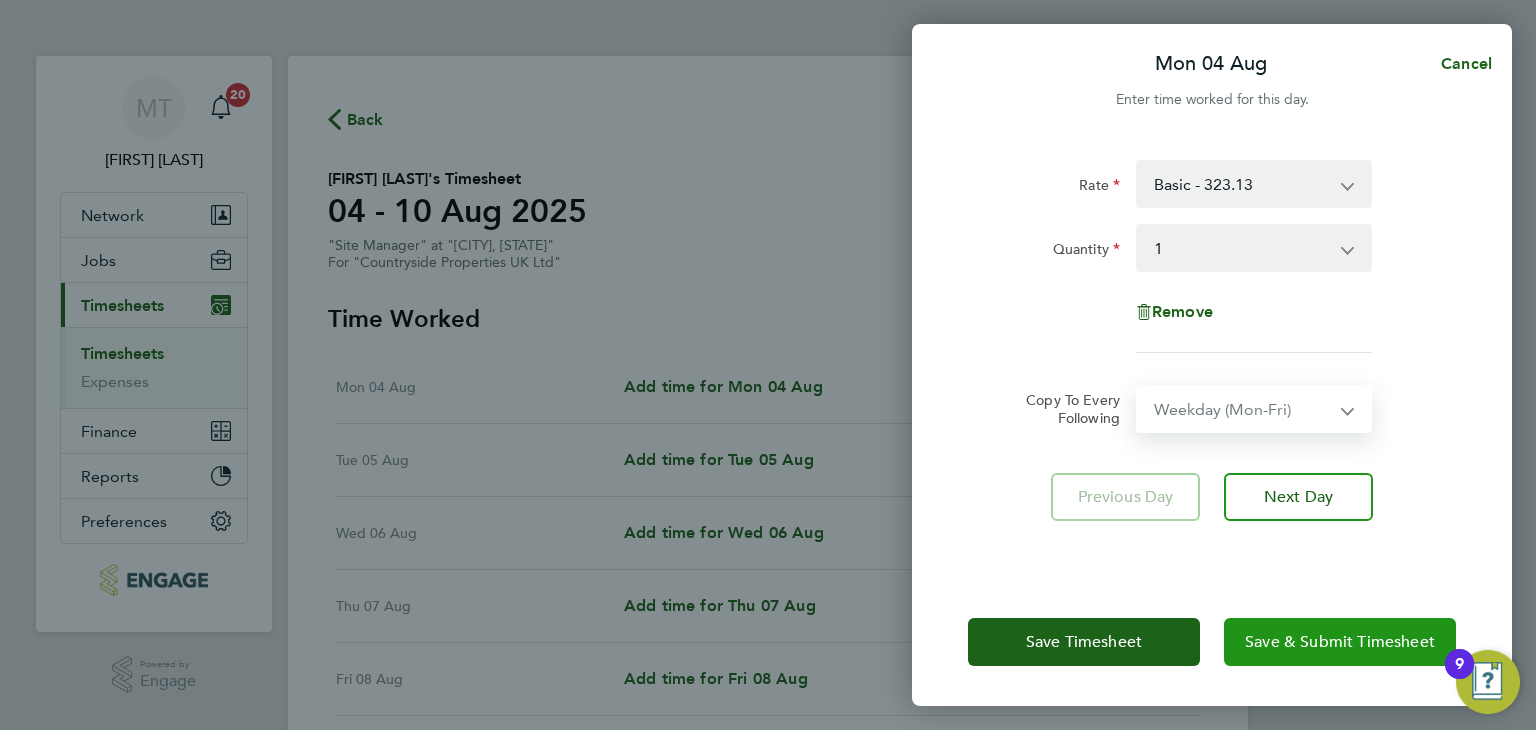 select on "2025-08-10" 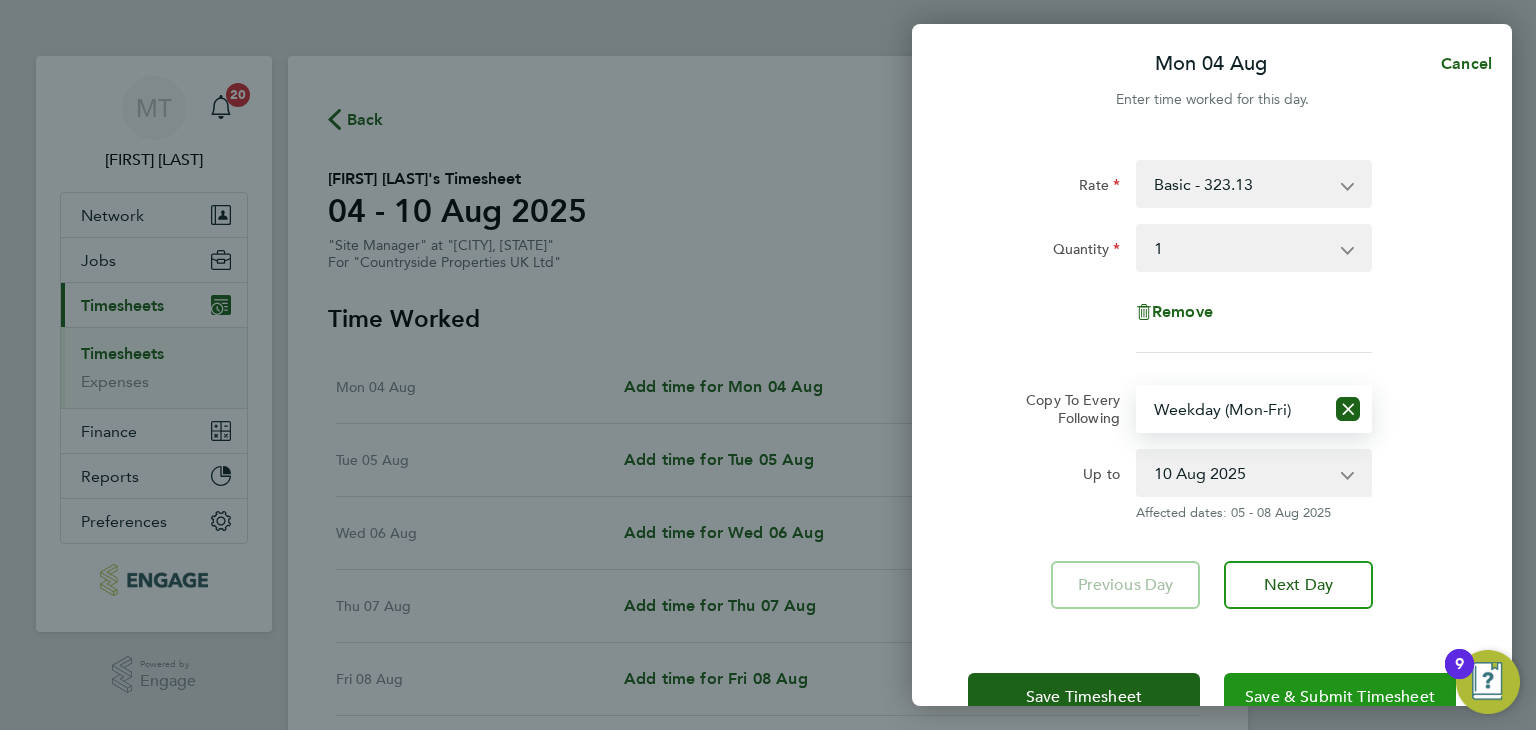 click on "Save & Submit Timesheet" 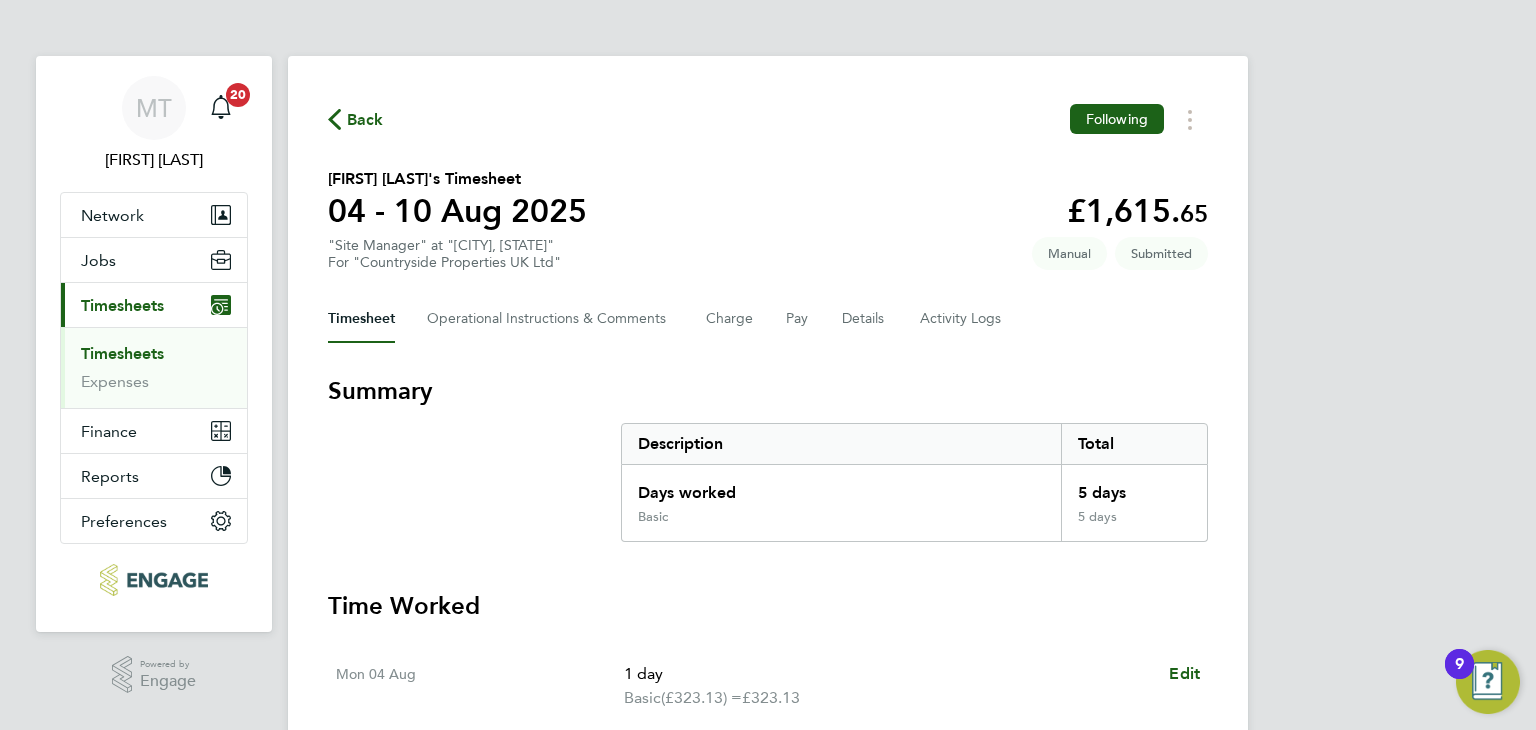click on "Back" 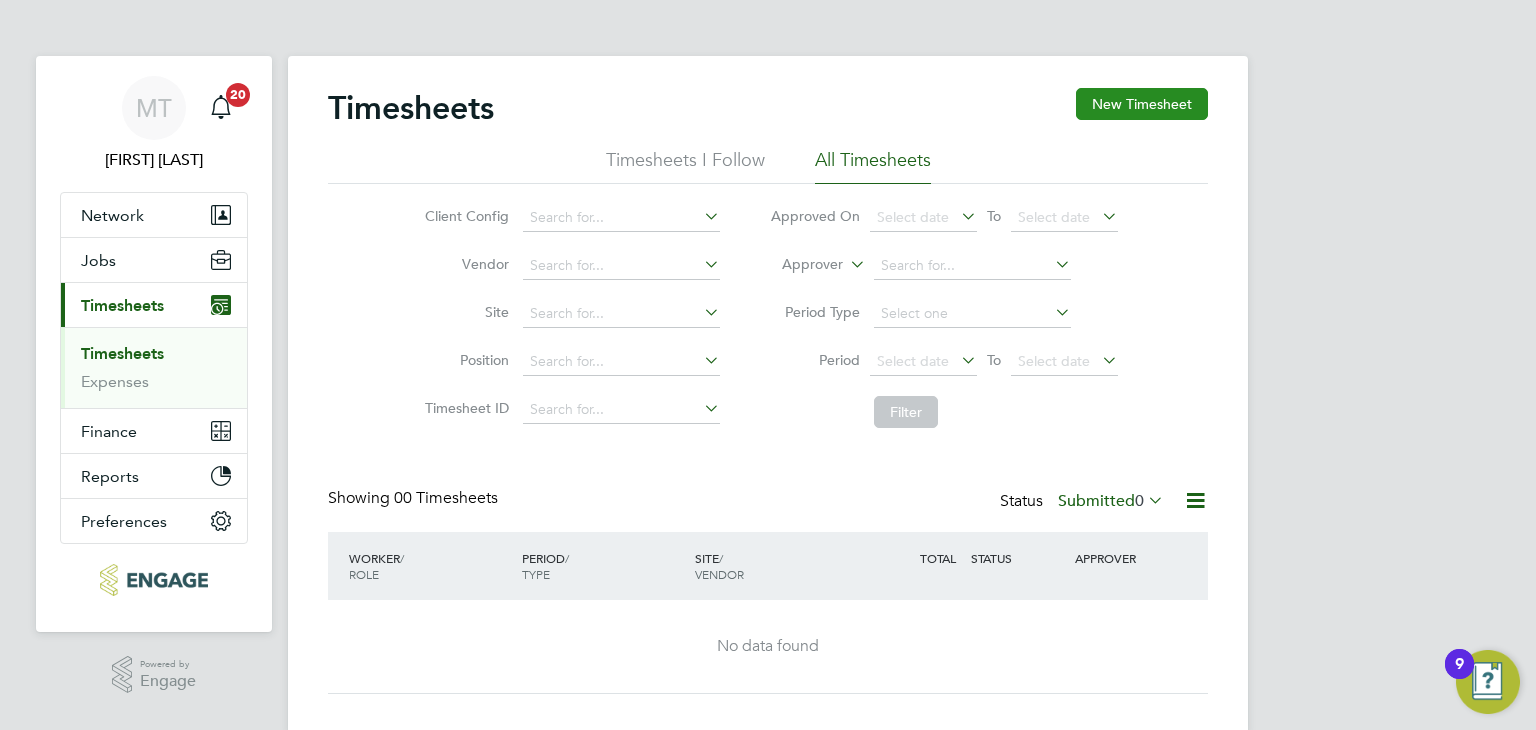 click on "New Timesheet" 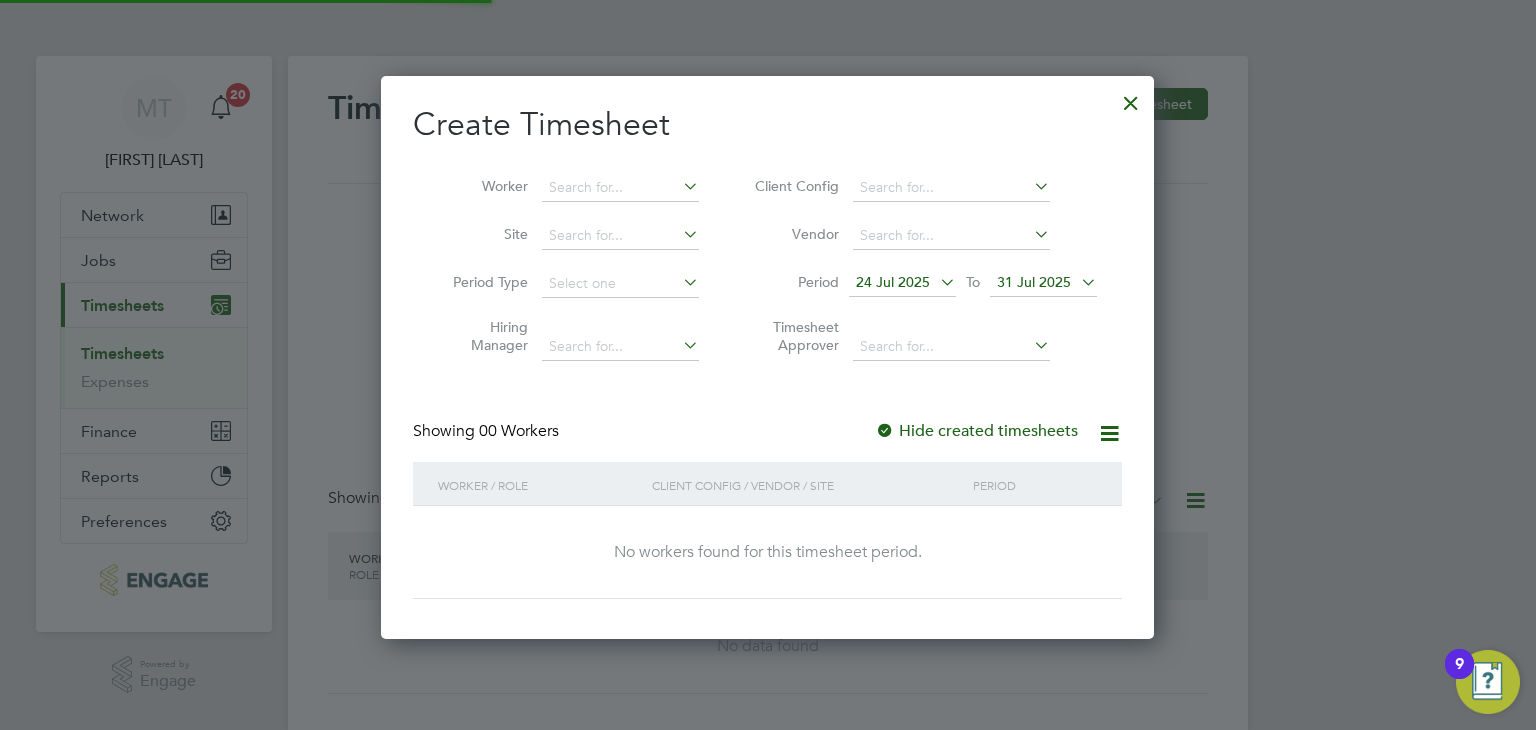 scroll, scrollTop: 10, scrollLeft: 10, axis: both 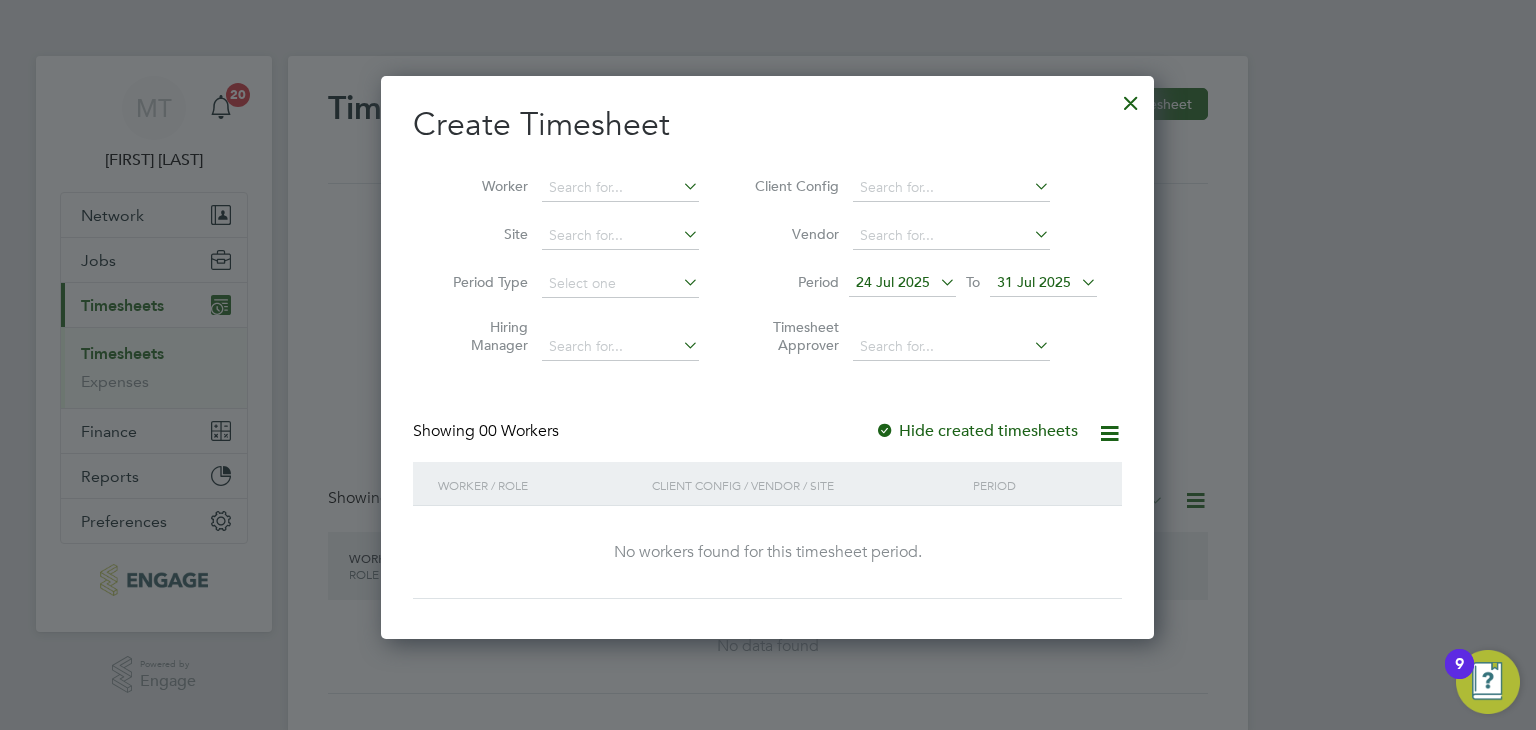 click on "31 Jul 2025" at bounding box center [1034, 282] 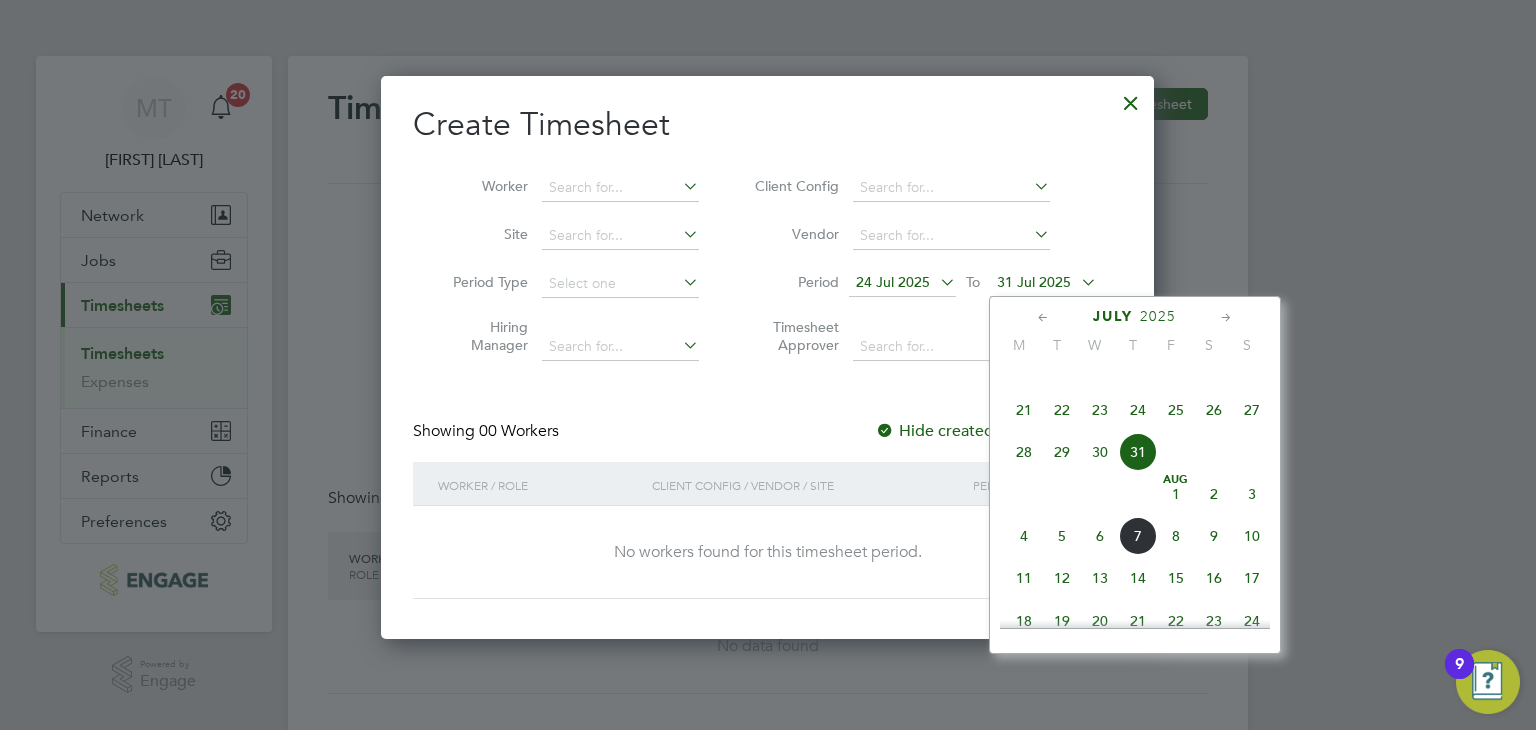 click on "10" 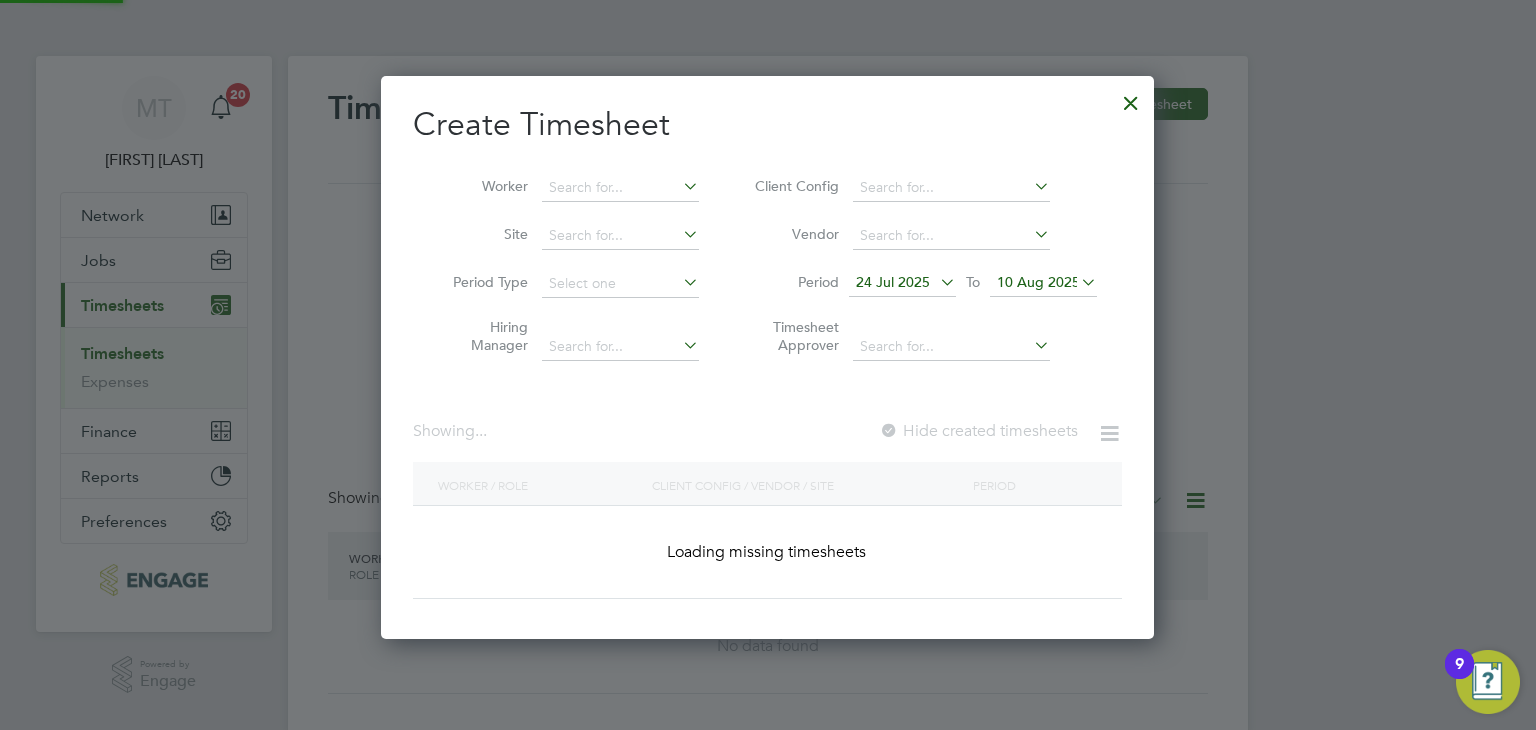 scroll, scrollTop: 9, scrollLeft: 10, axis: both 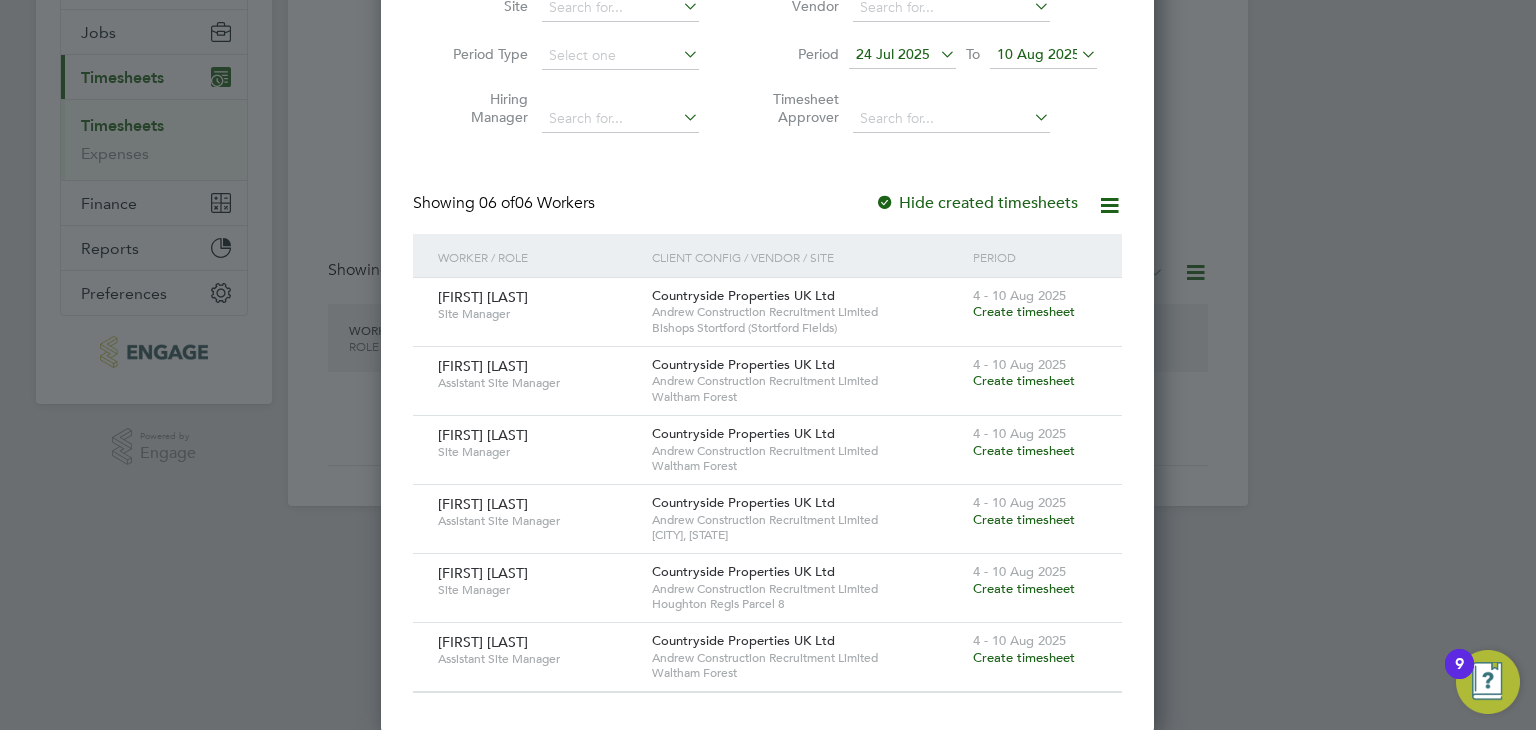 click on "Create timesheet" at bounding box center (1024, 450) 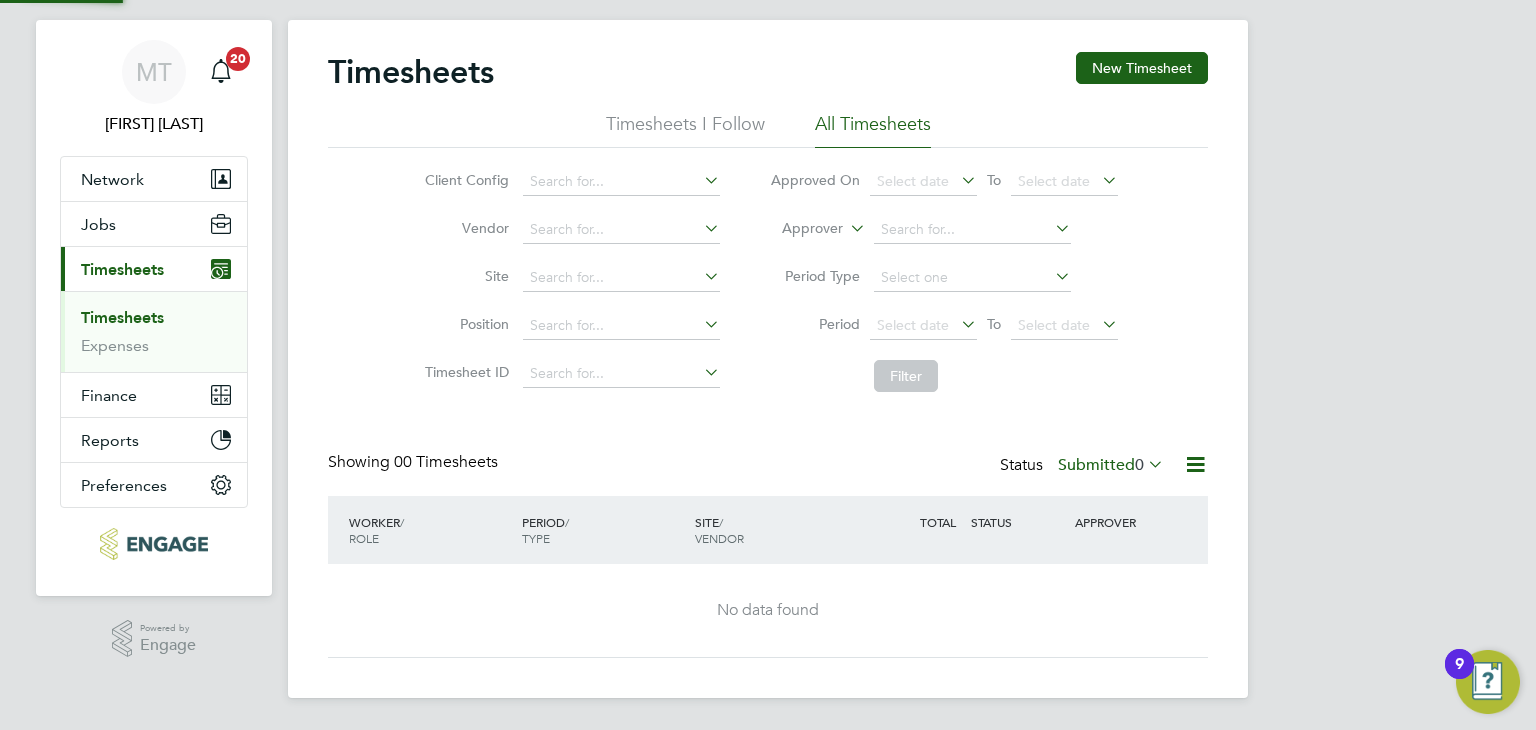 scroll, scrollTop: 0, scrollLeft: 0, axis: both 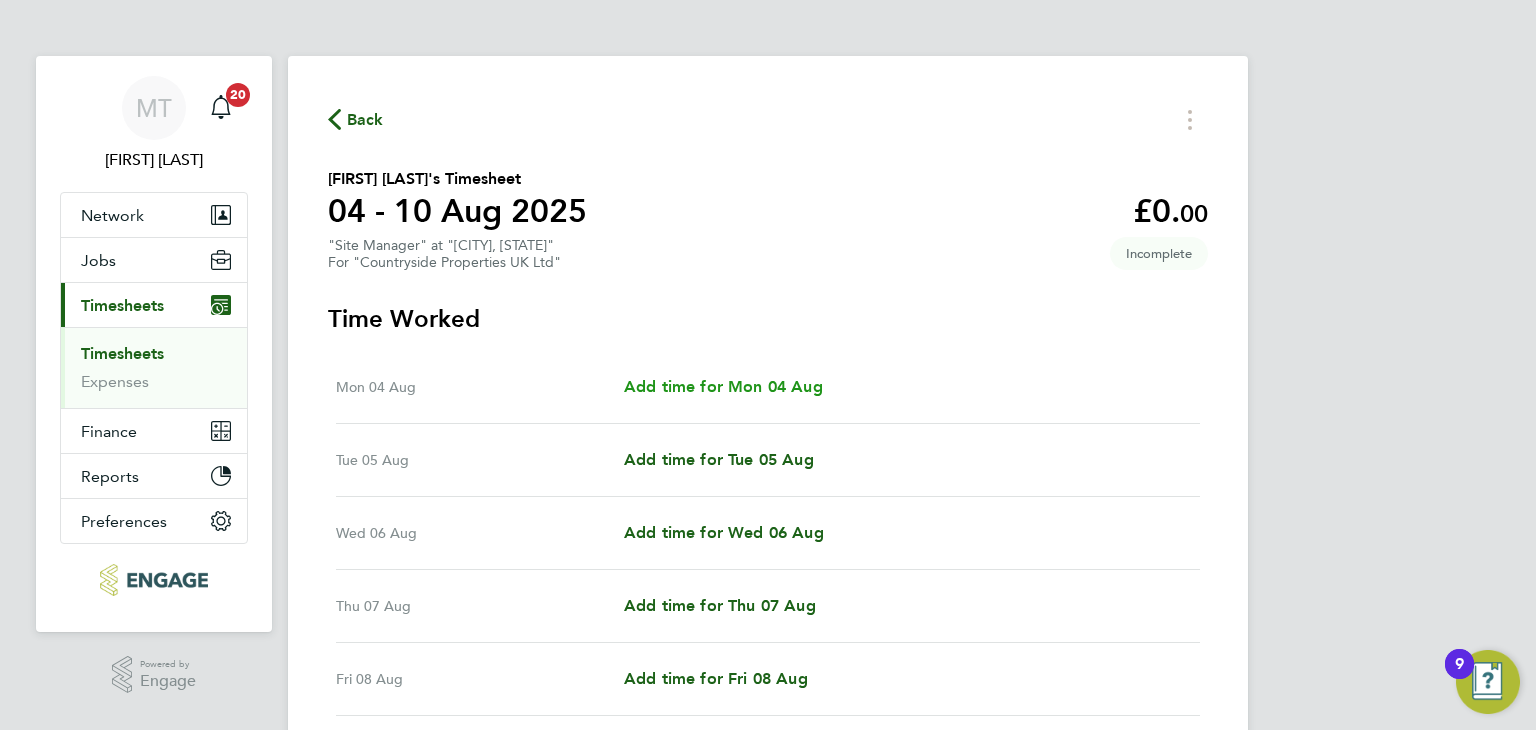 click on "Add time for Mon 04 Aug" at bounding box center [723, 386] 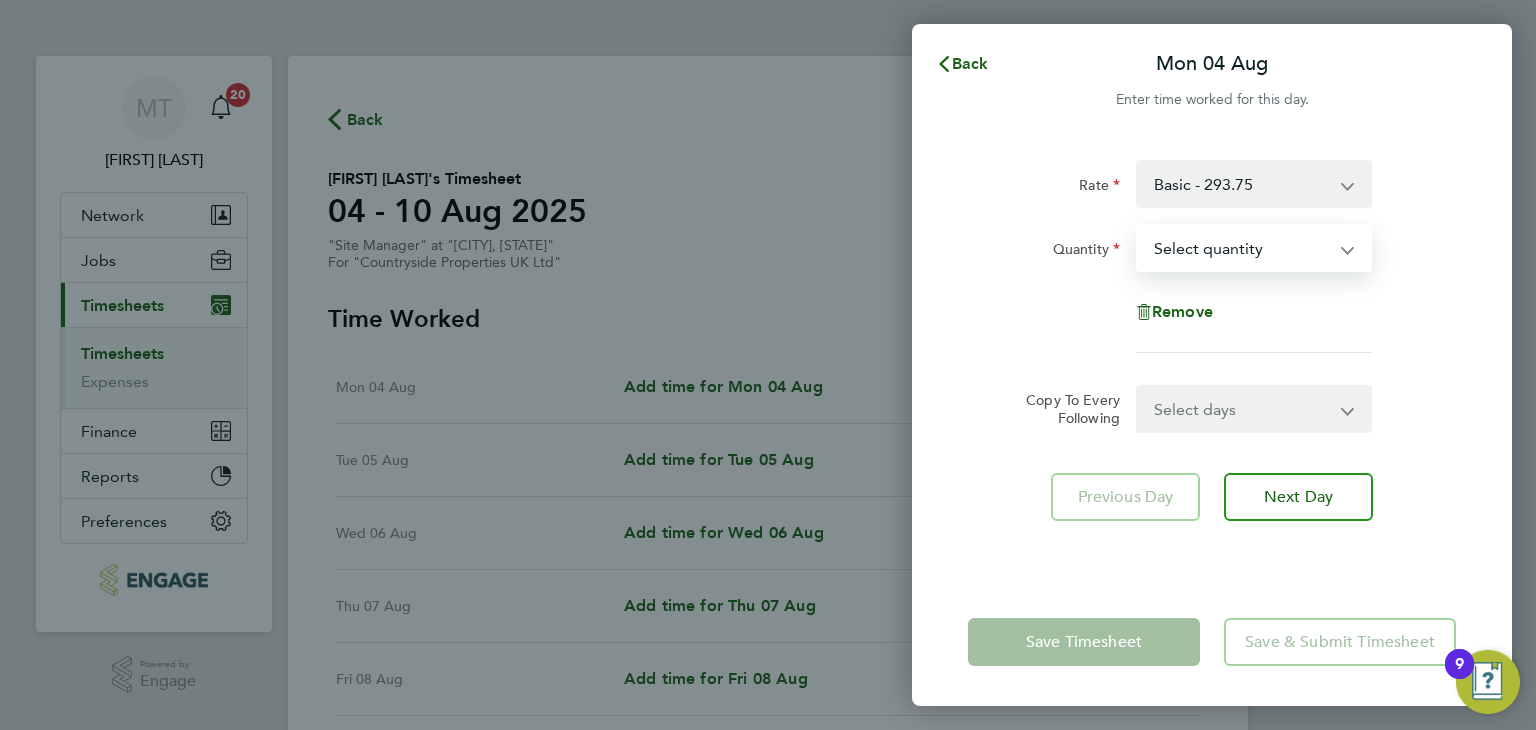 click on "Select quantity   0.5   1" at bounding box center [1242, 248] 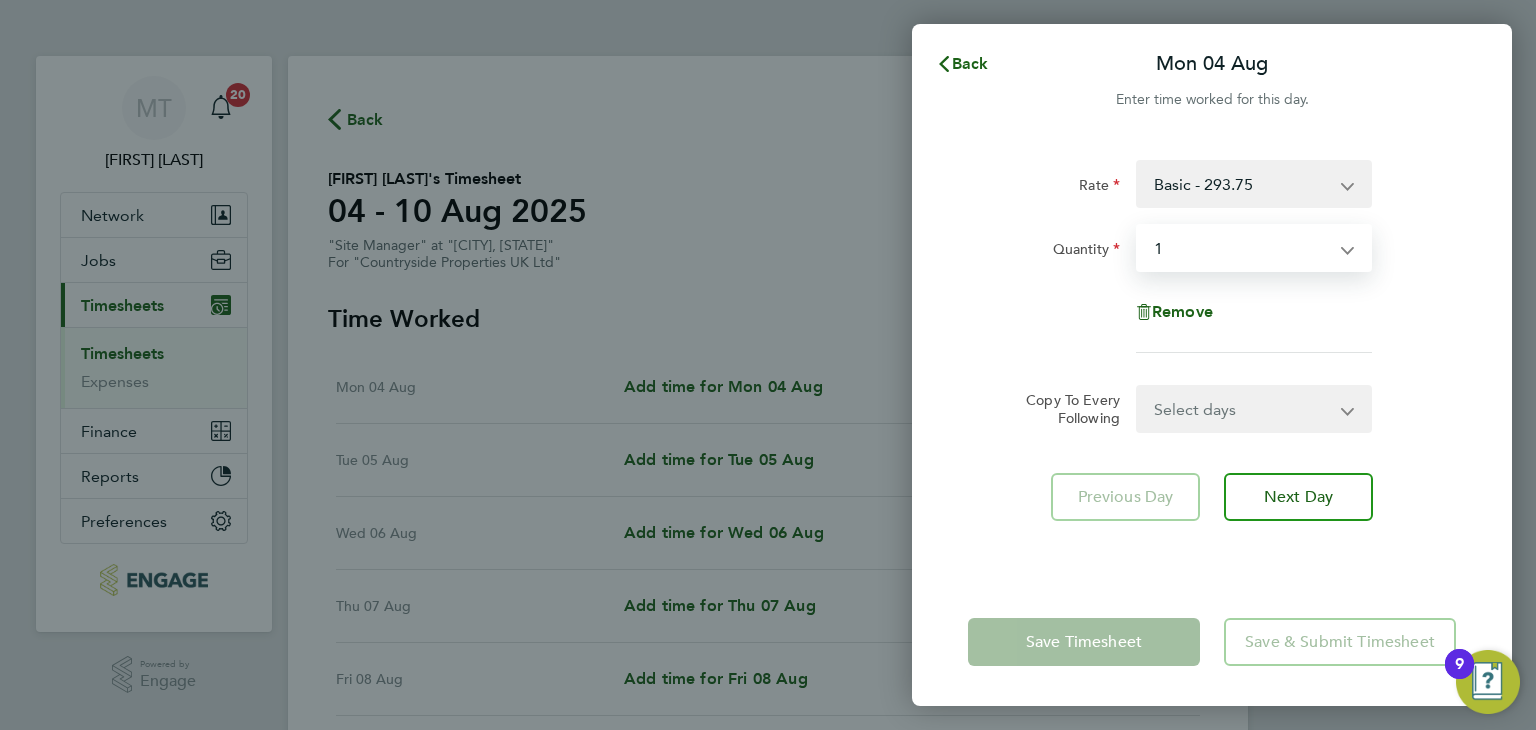 click on "Select quantity   0.5   1" at bounding box center (1242, 248) 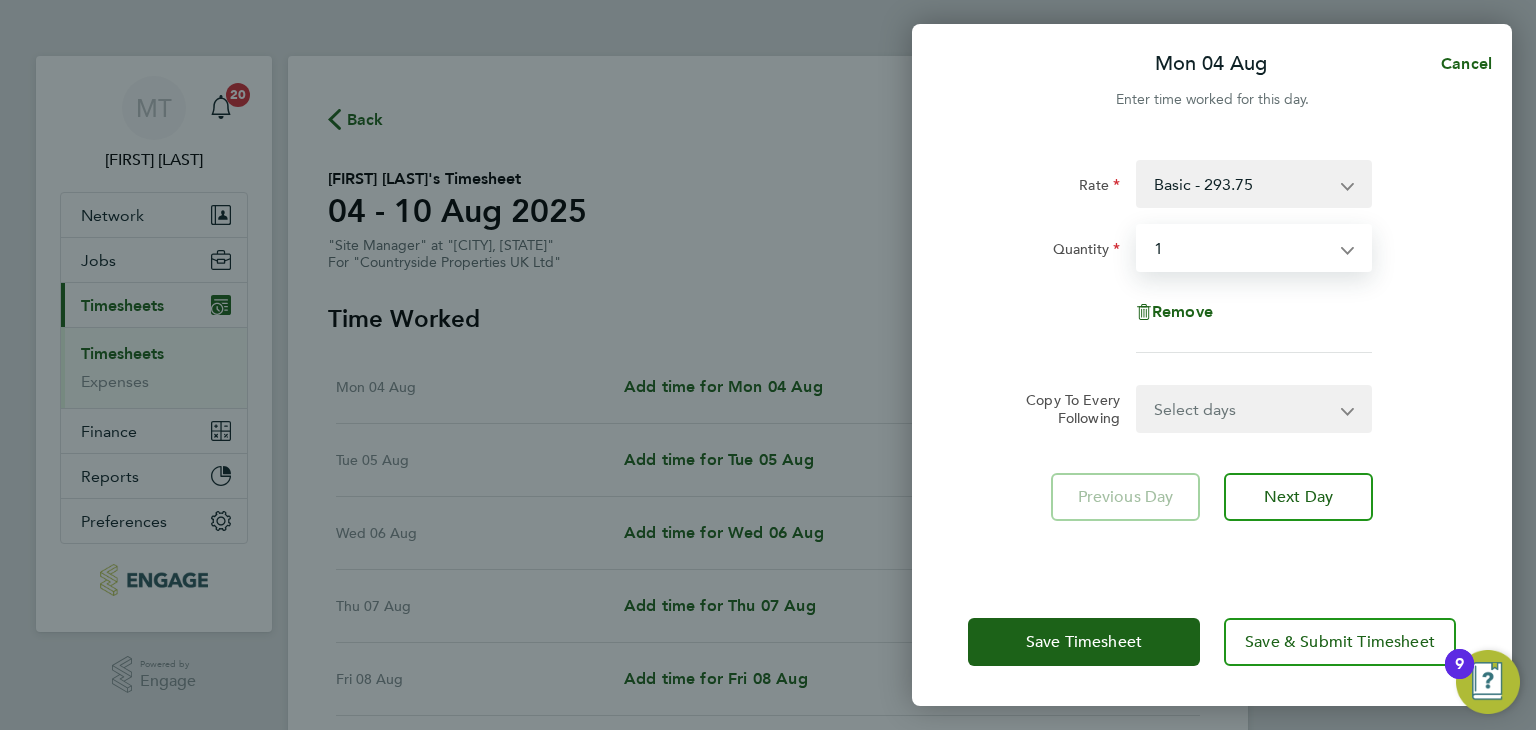 click on "Select days   Day   Weekday (Mon-Fri)   Weekend (Sat-Sun)   Tuesday   Wednesday   Thursday   Friday   Saturday   Sunday" at bounding box center (1243, 409) 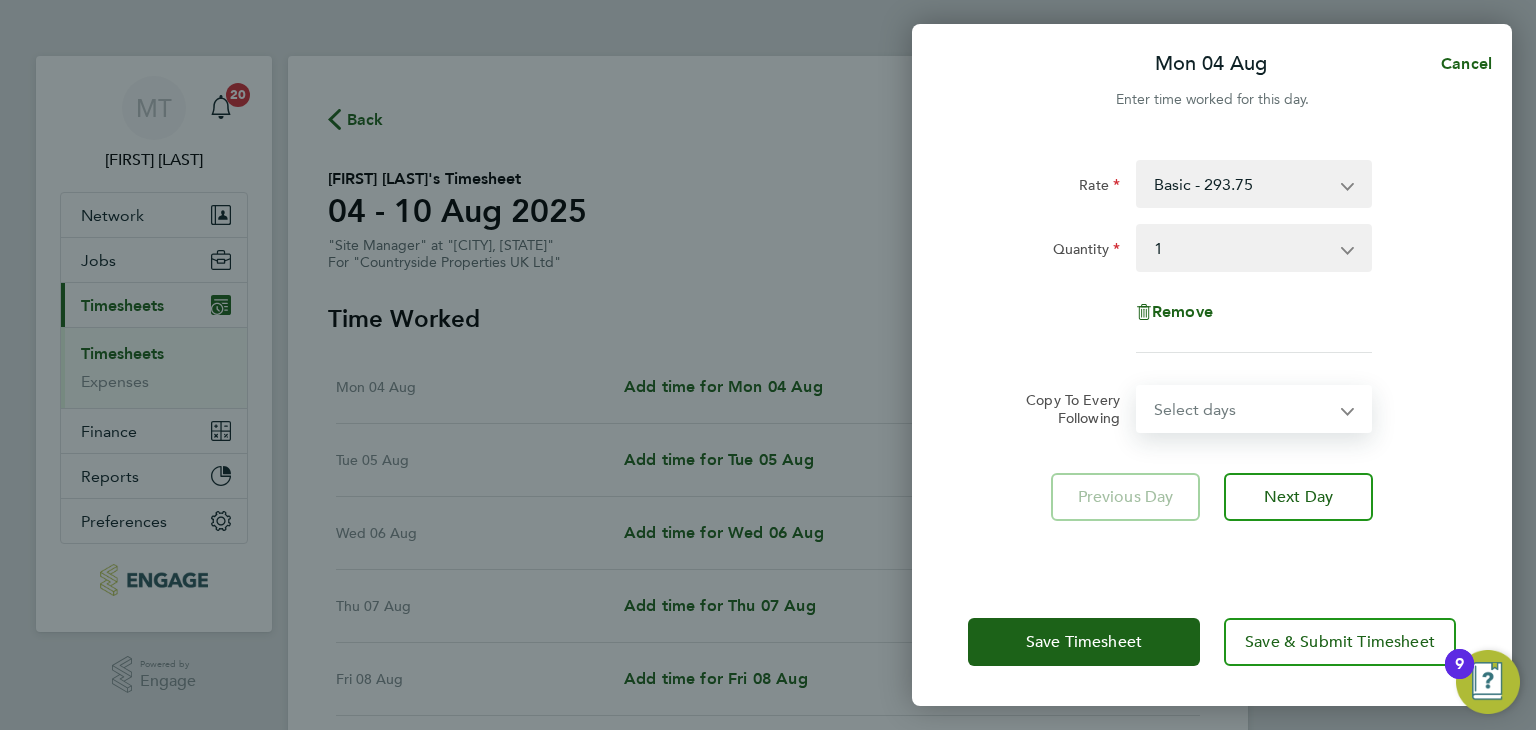 select on "WEEKDAY" 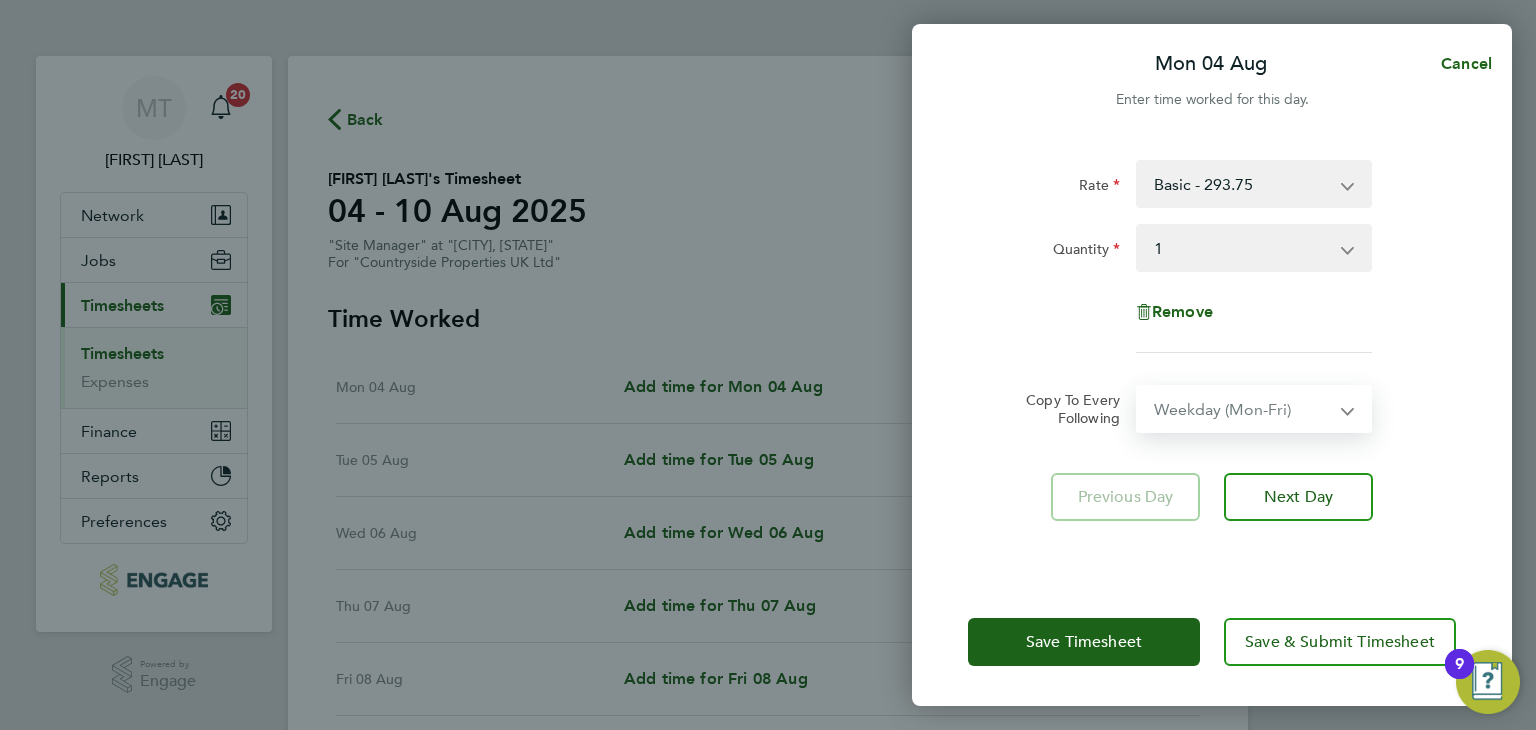 click on "Select days   Day   Weekday (Mon-Fri)   Weekend (Sat-Sun)   Tuesday   Wednesday   Thursday   Friday   Saturday   Sunday" at bounding box center [1243, 409] 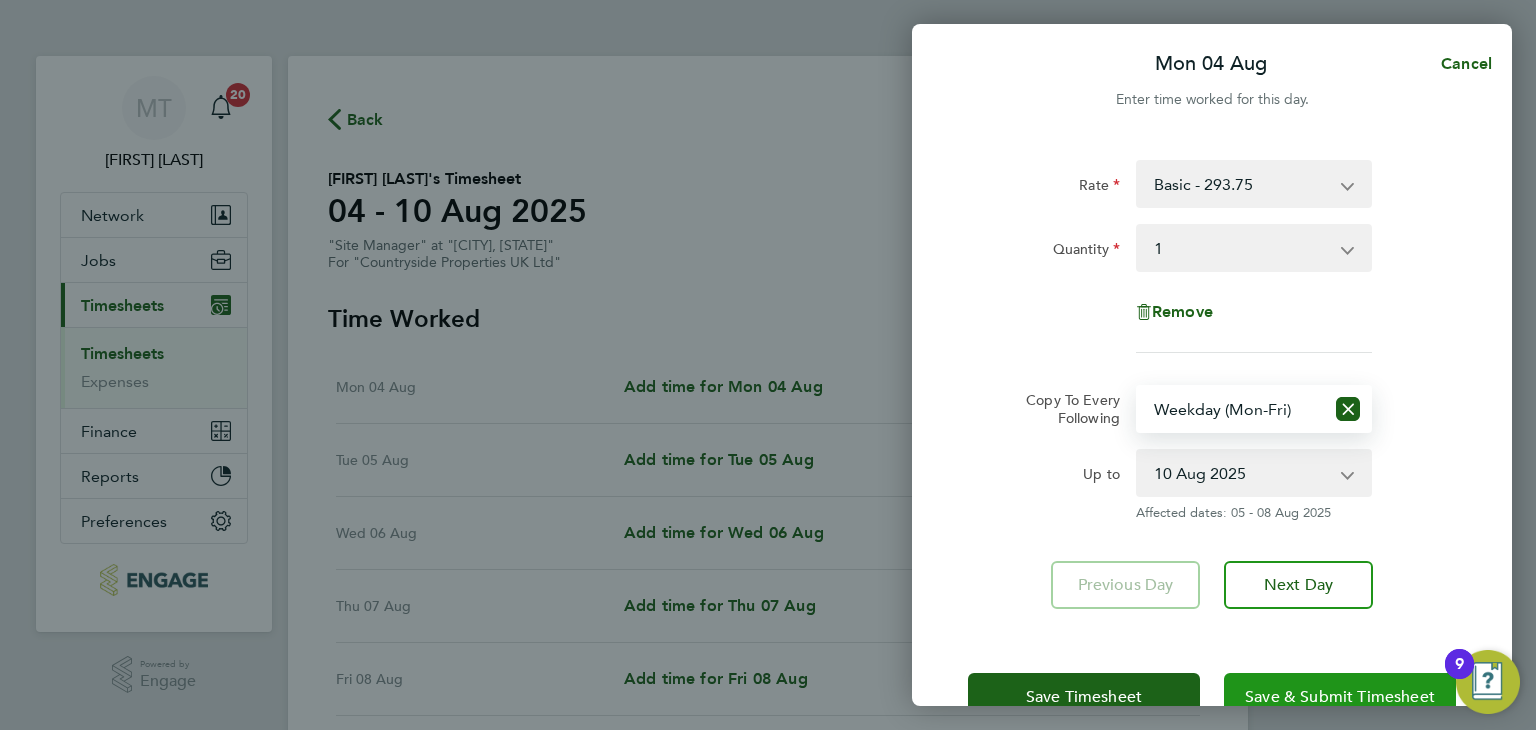 click on "Save & Submit Timesheet" 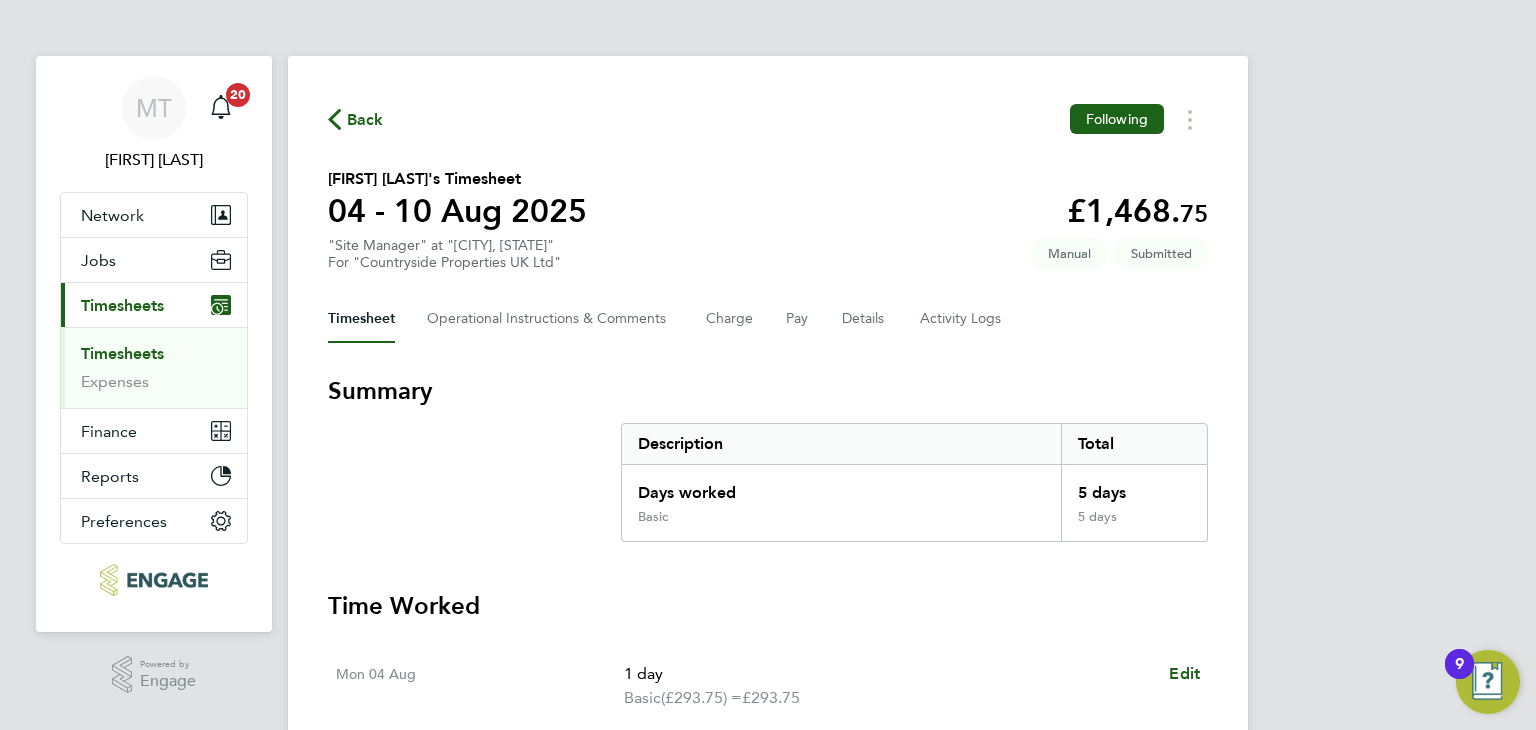 click on "Back" 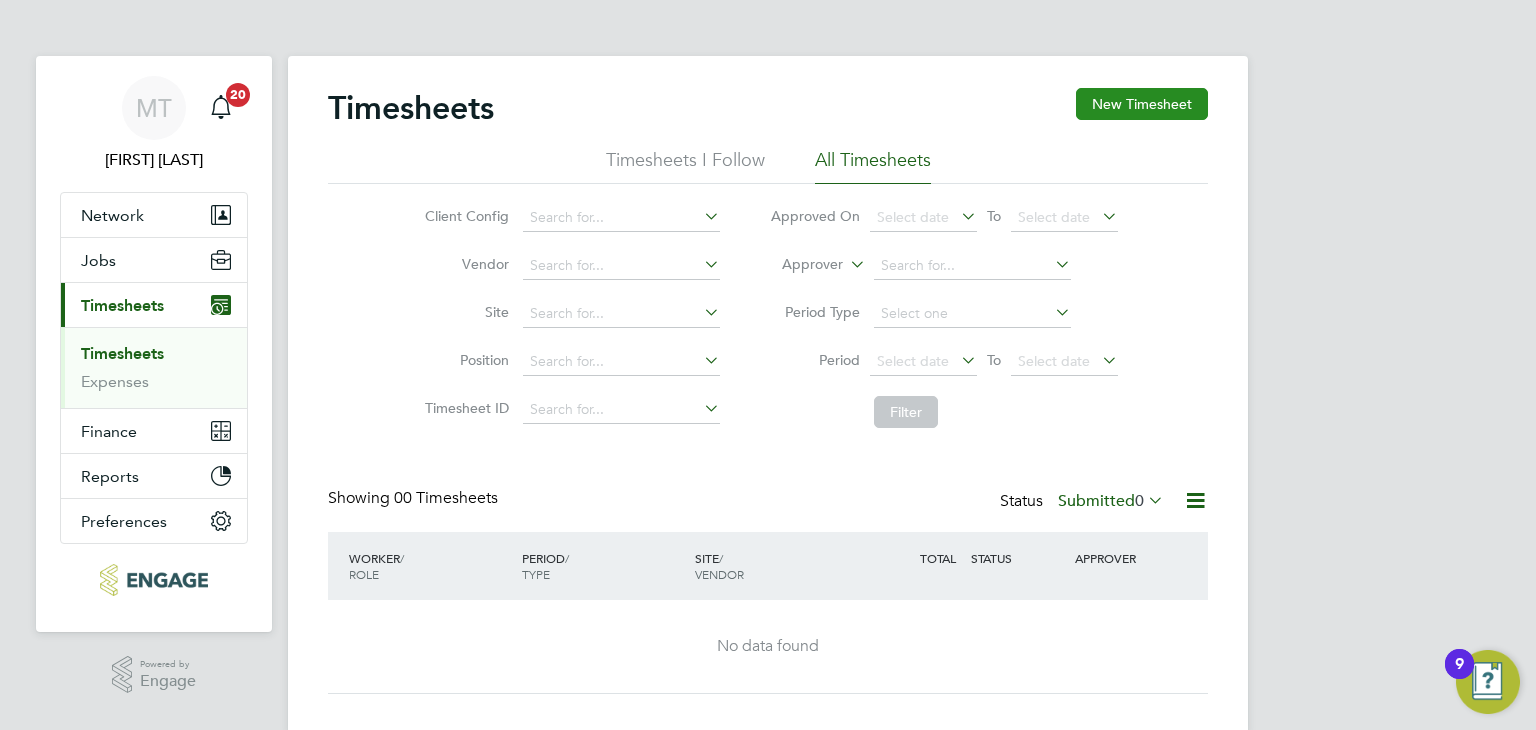 click on "New Timesheet" 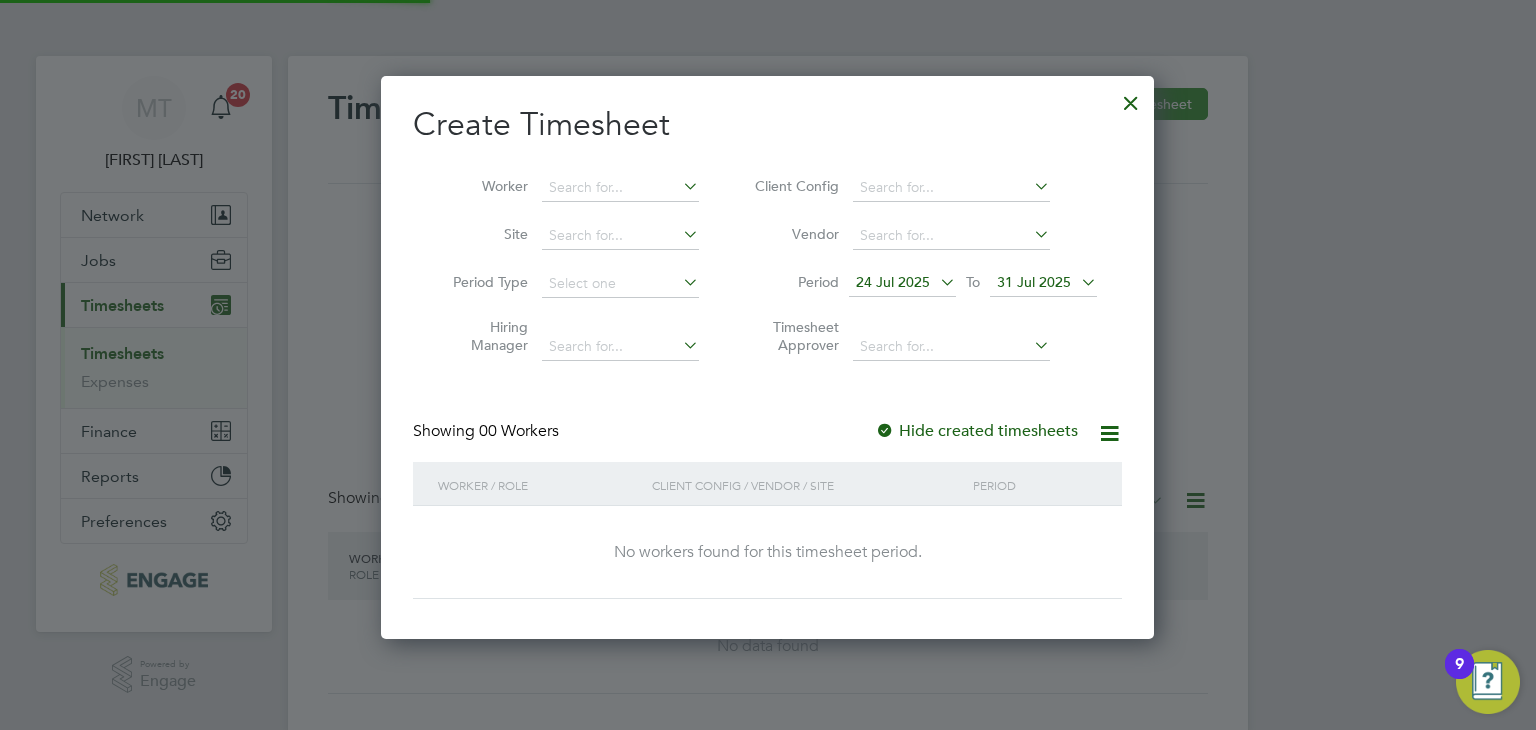 scroll, scrollTop: 563, scrollLeft: 774, axis: both 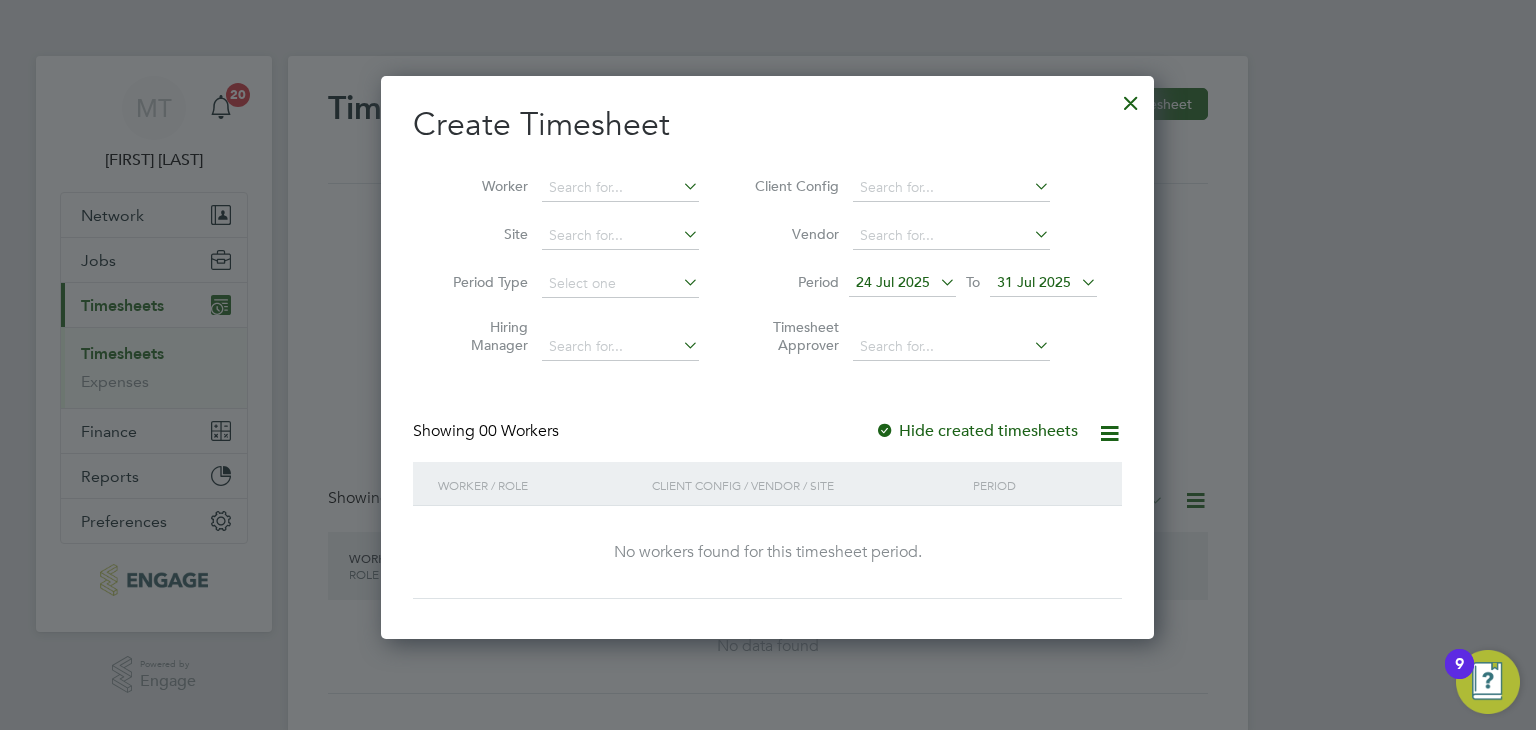 click on "31 Jul 2025" at bounding box center (1034, 282) 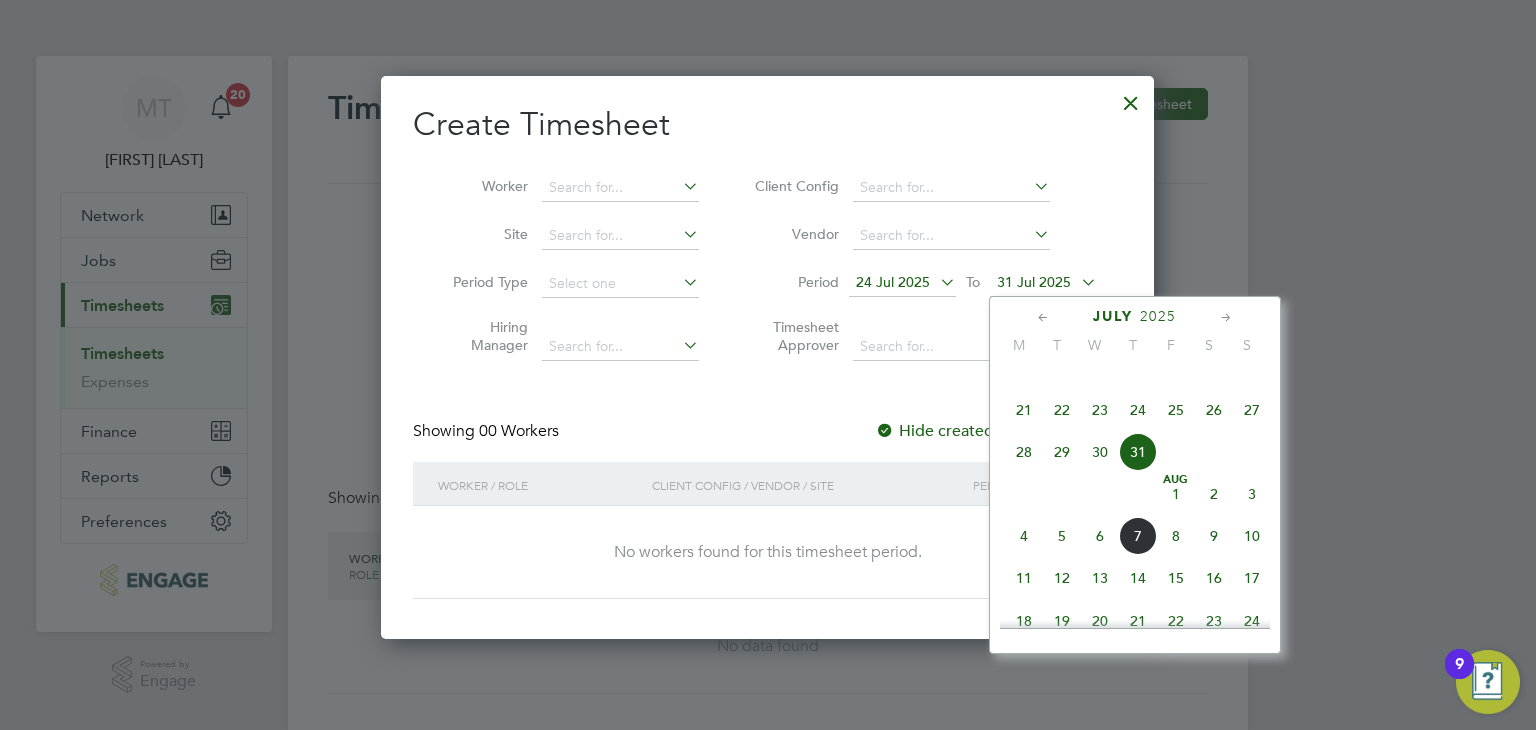 click on "10" 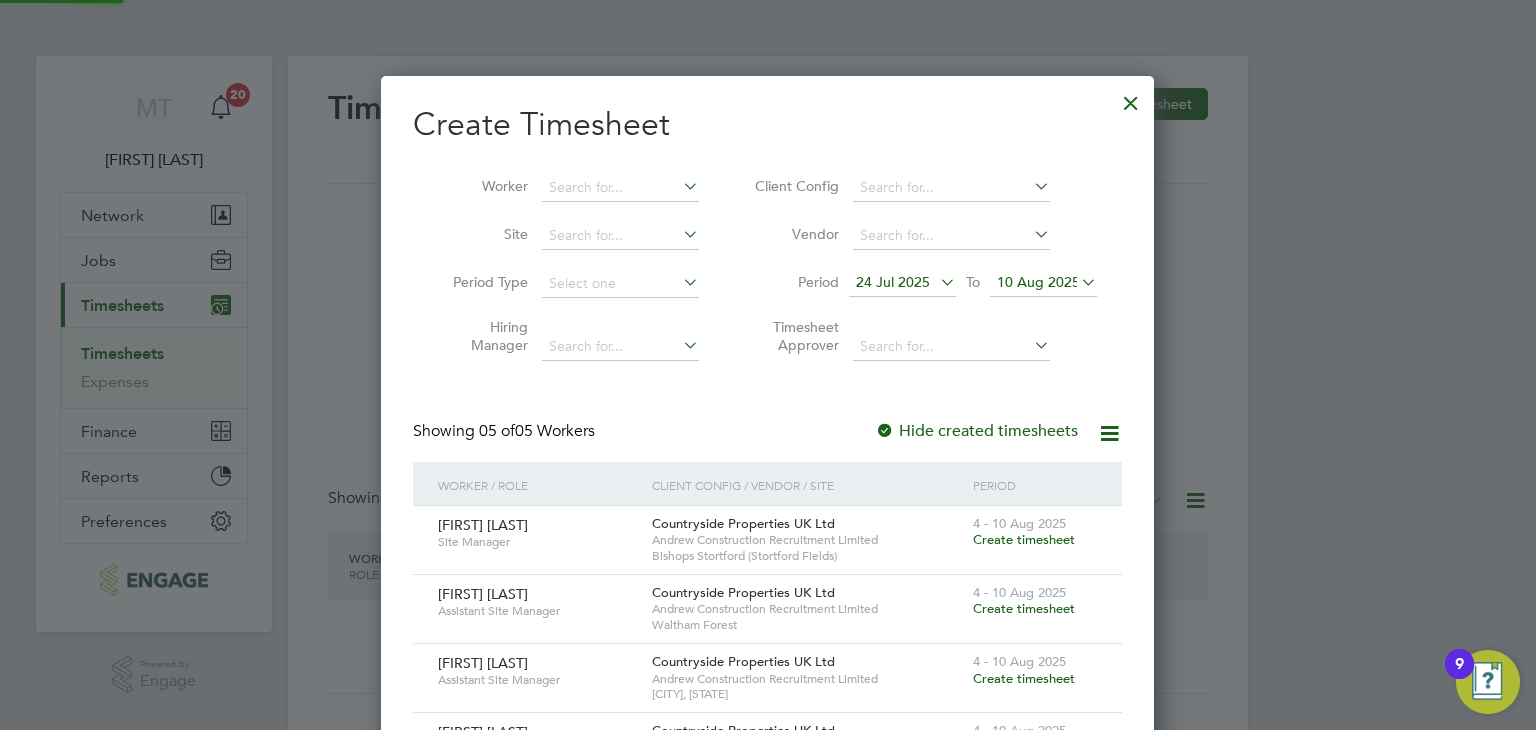scroll, scrollTop: 9, scrollLeft: 10, axis: both 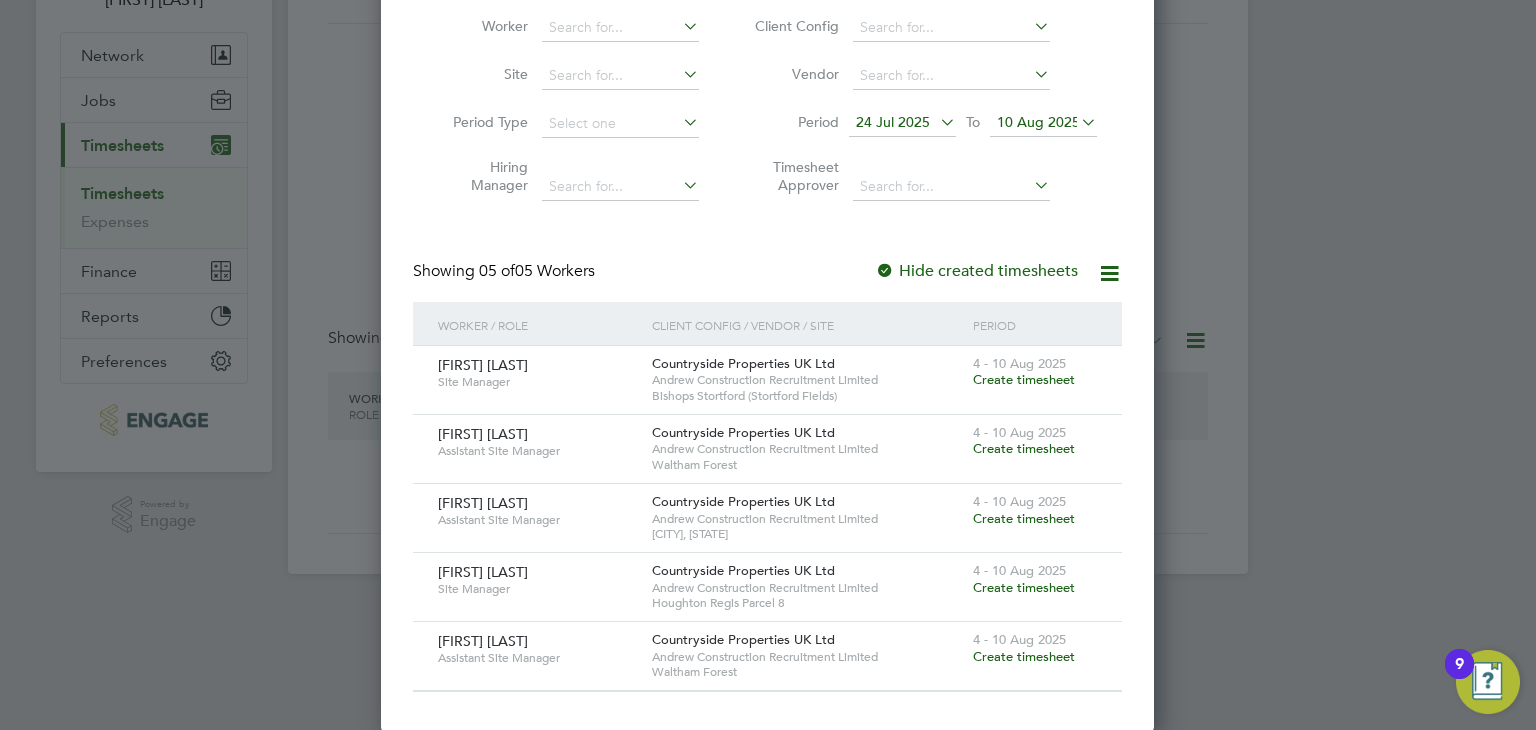 click on "Create timesheet" at bounding box center [1024, 518] 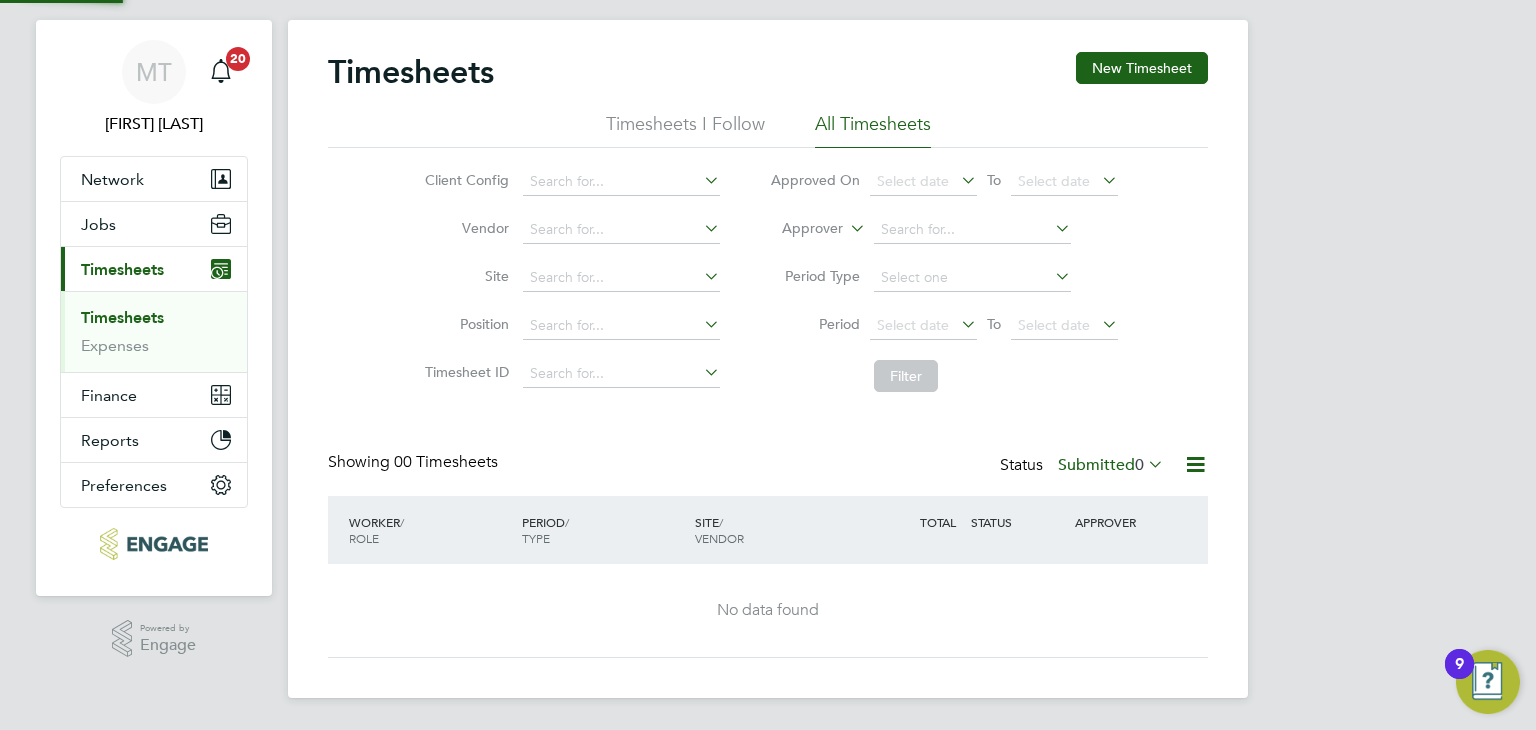 scroll, scrollTop: 36, scrollLeft: 0, axis: vertical 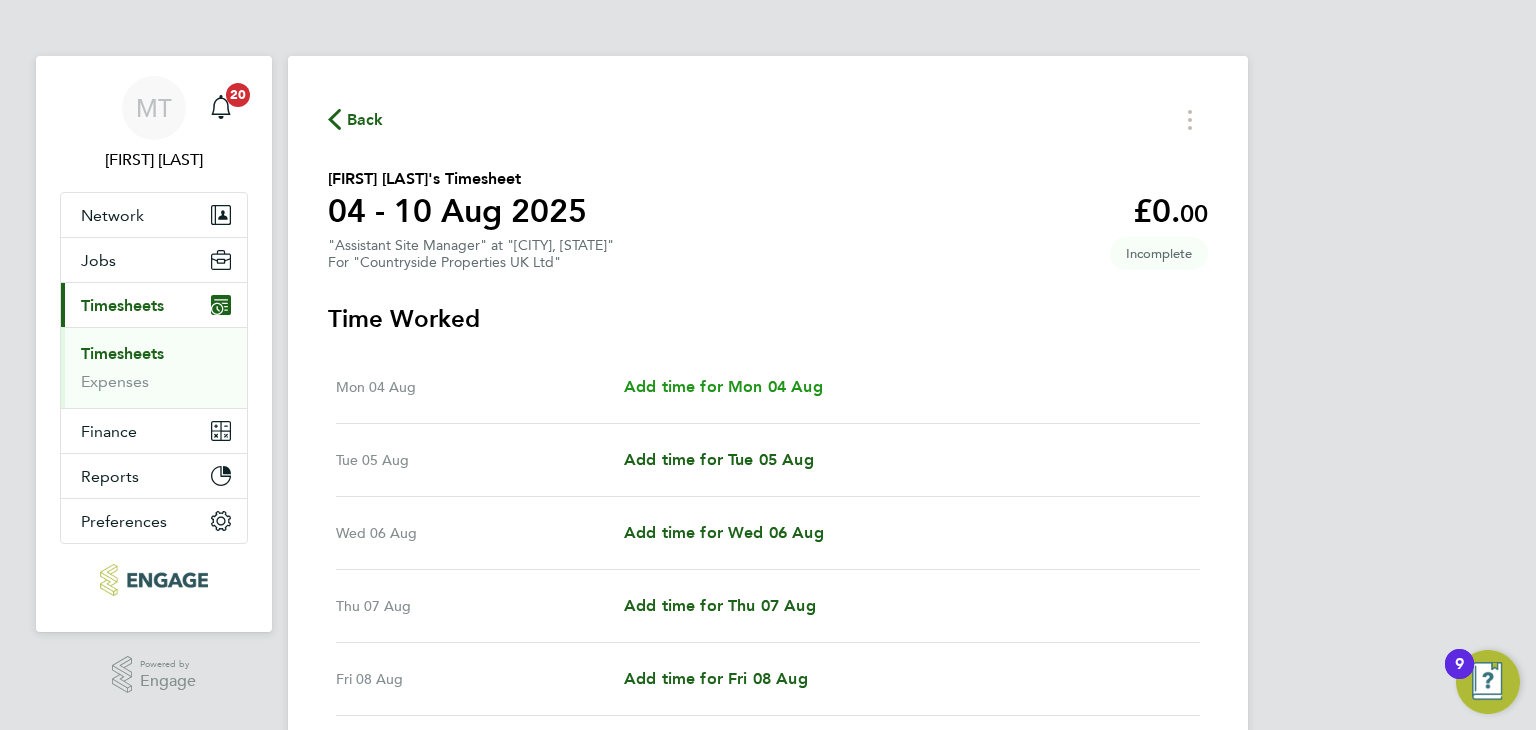 click on "Add time for Mon 04 Aug" at bounding box center [723, 386] 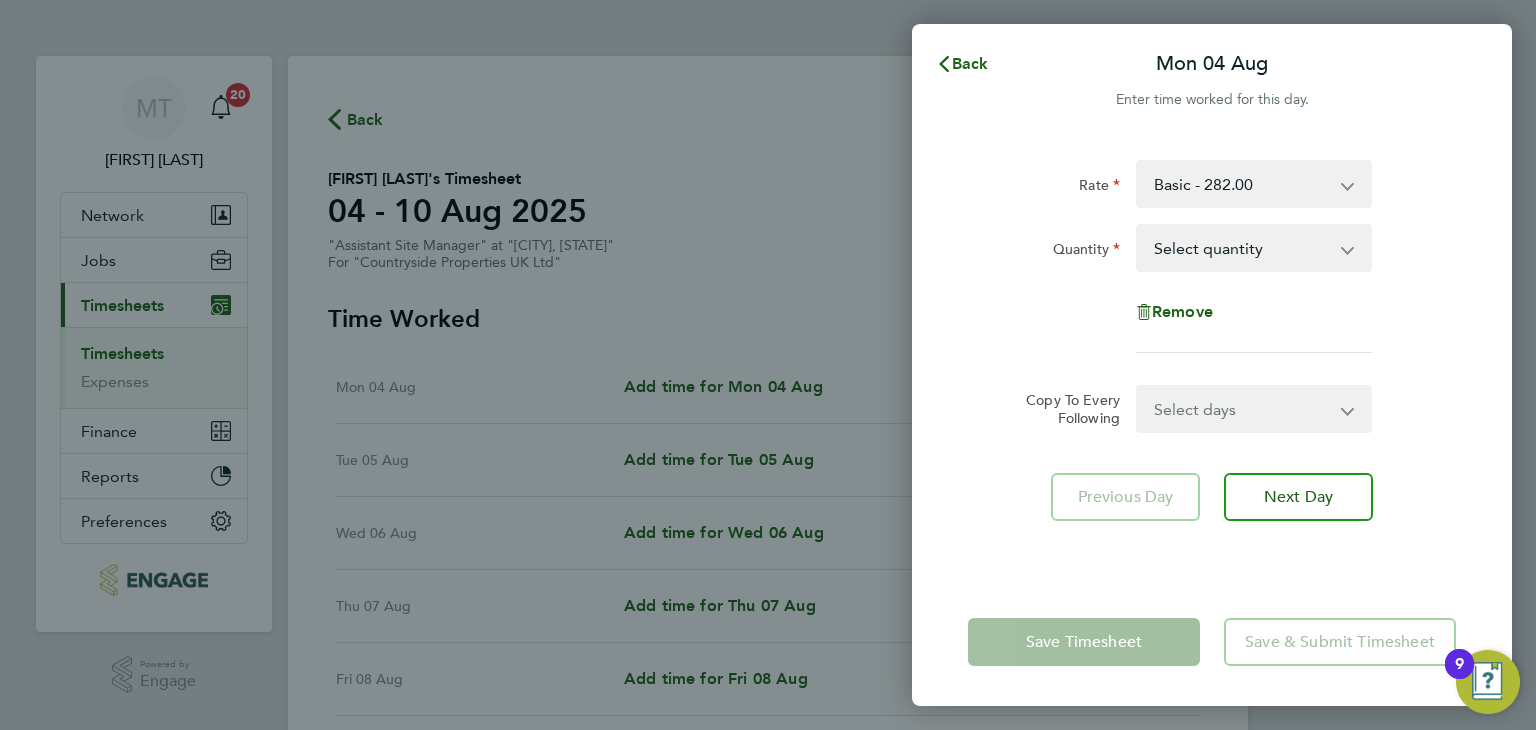 click on "Select quantity   0.5   1" at bounding box center [1242, 248] 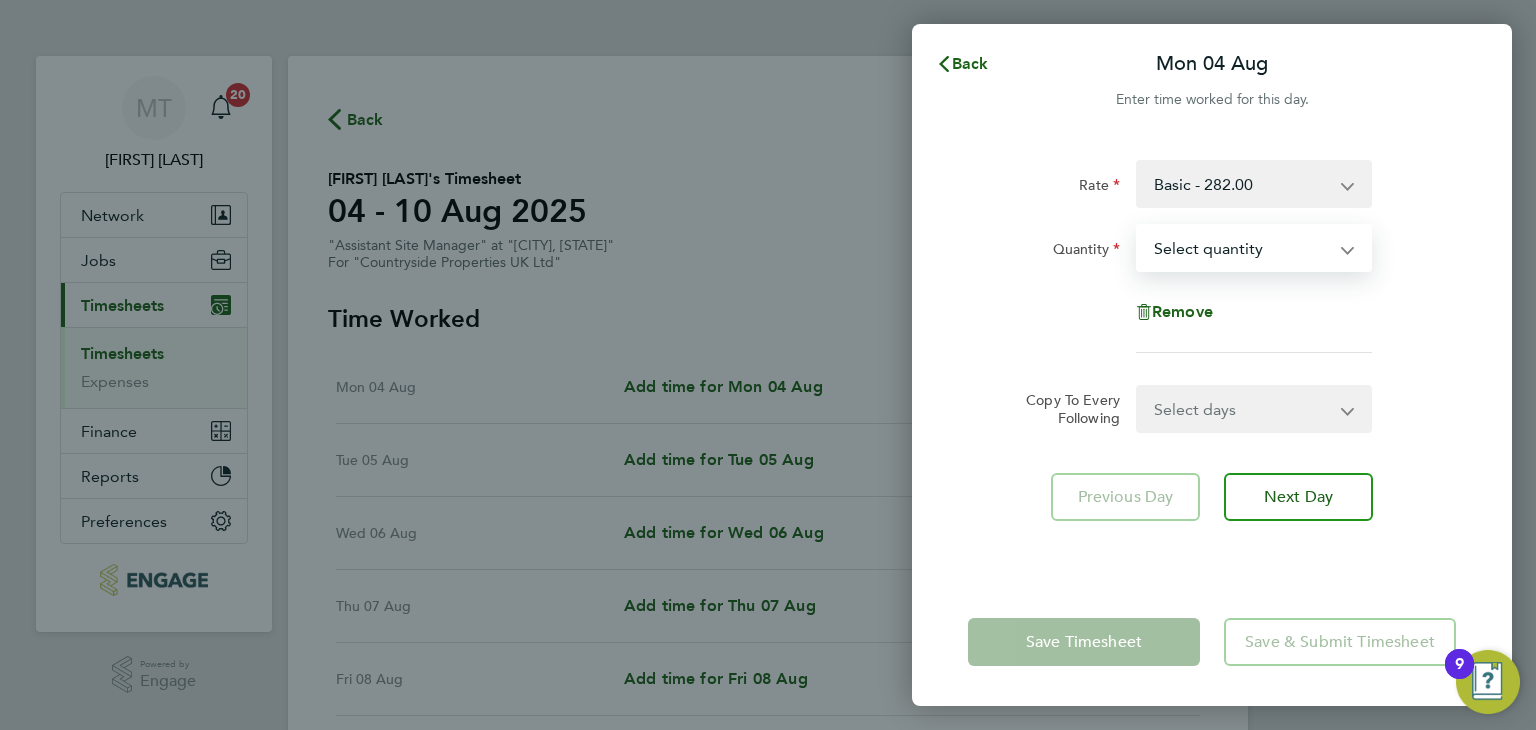 select on "1" 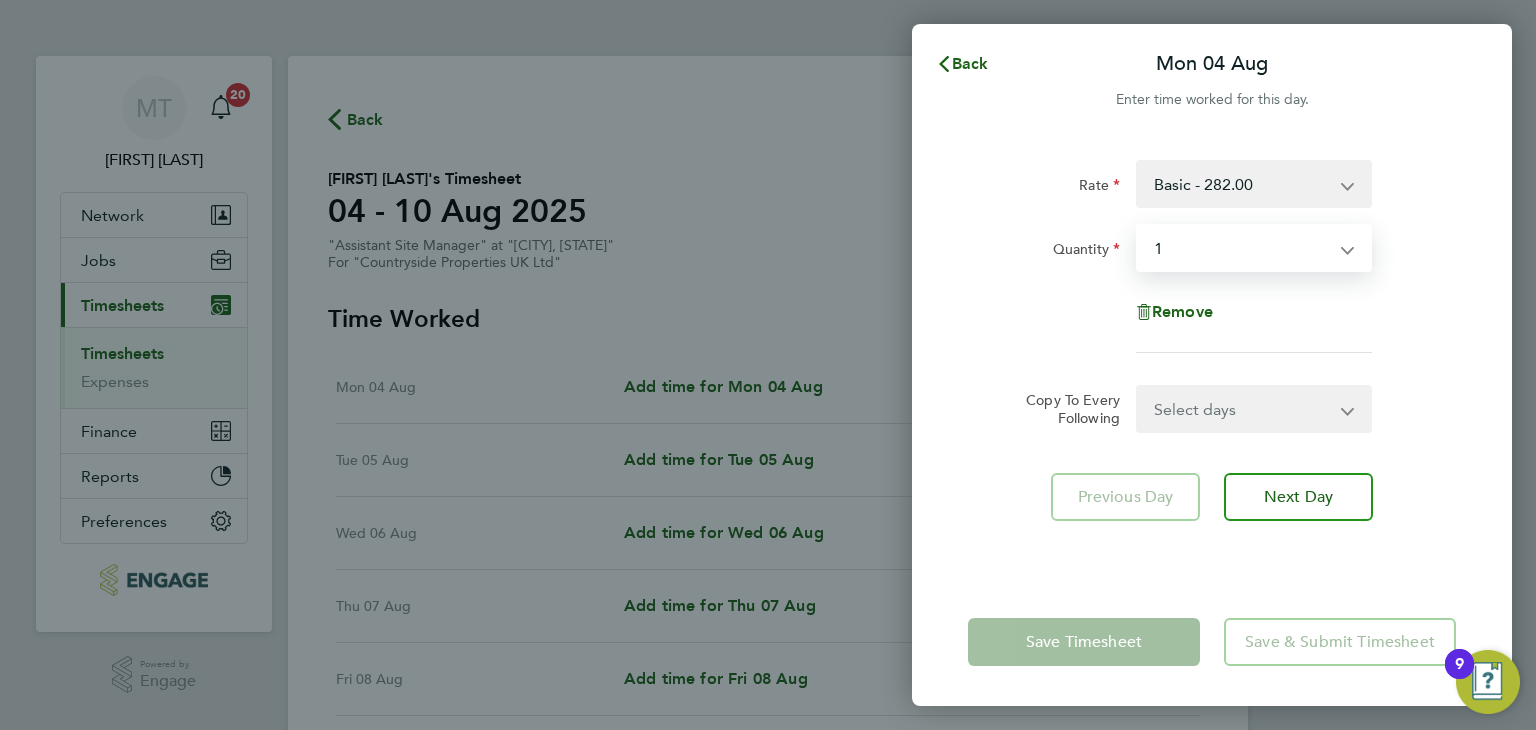 click on "Select quantity   0.5   1" at bounding box center [1242, 248] 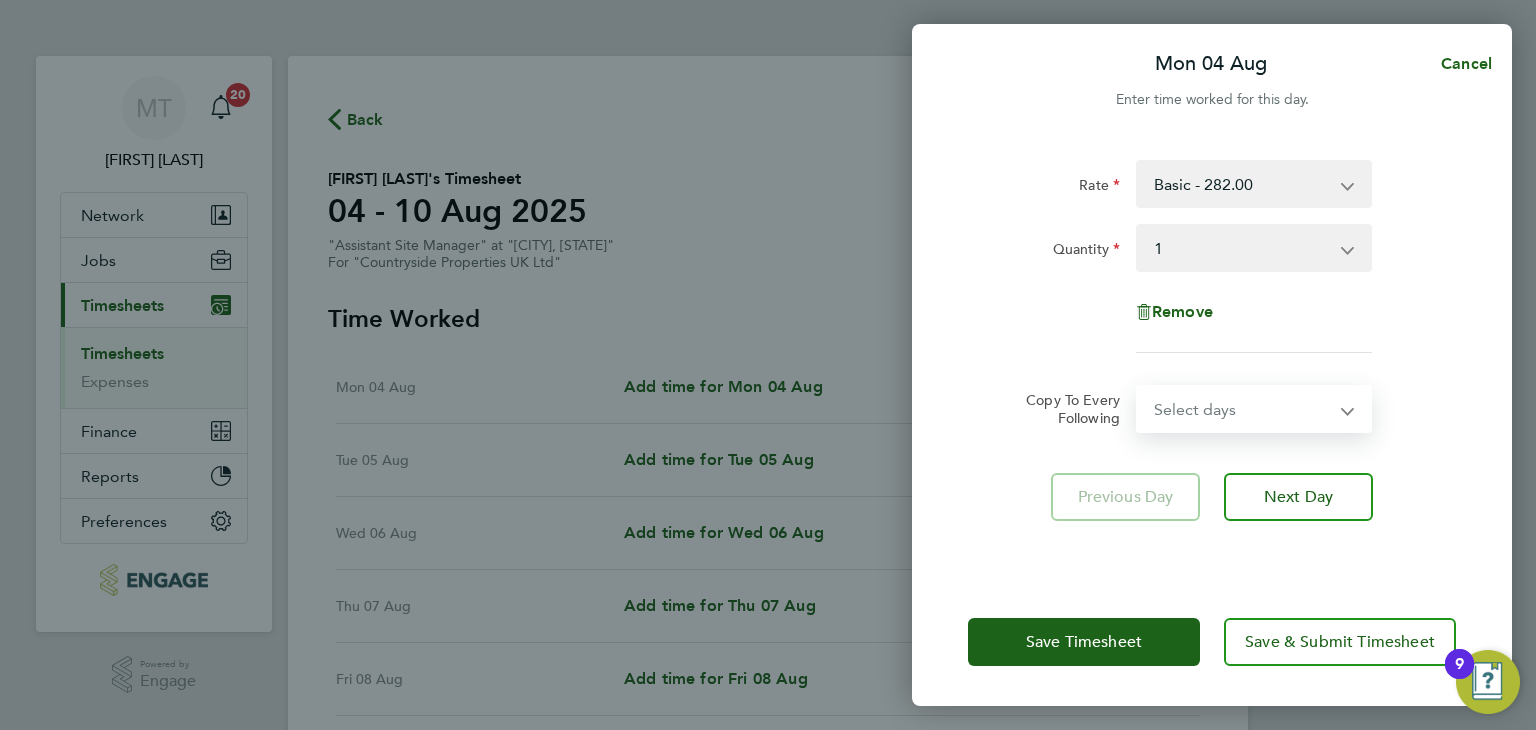 click on "Select days   Day   Weekday (Mon-Fri)   Weekend (Sat-Sun)   Tuesday   Wednesday   Thursday   Friday   Saturday   Sunday" at bounding box center [1243, 409] 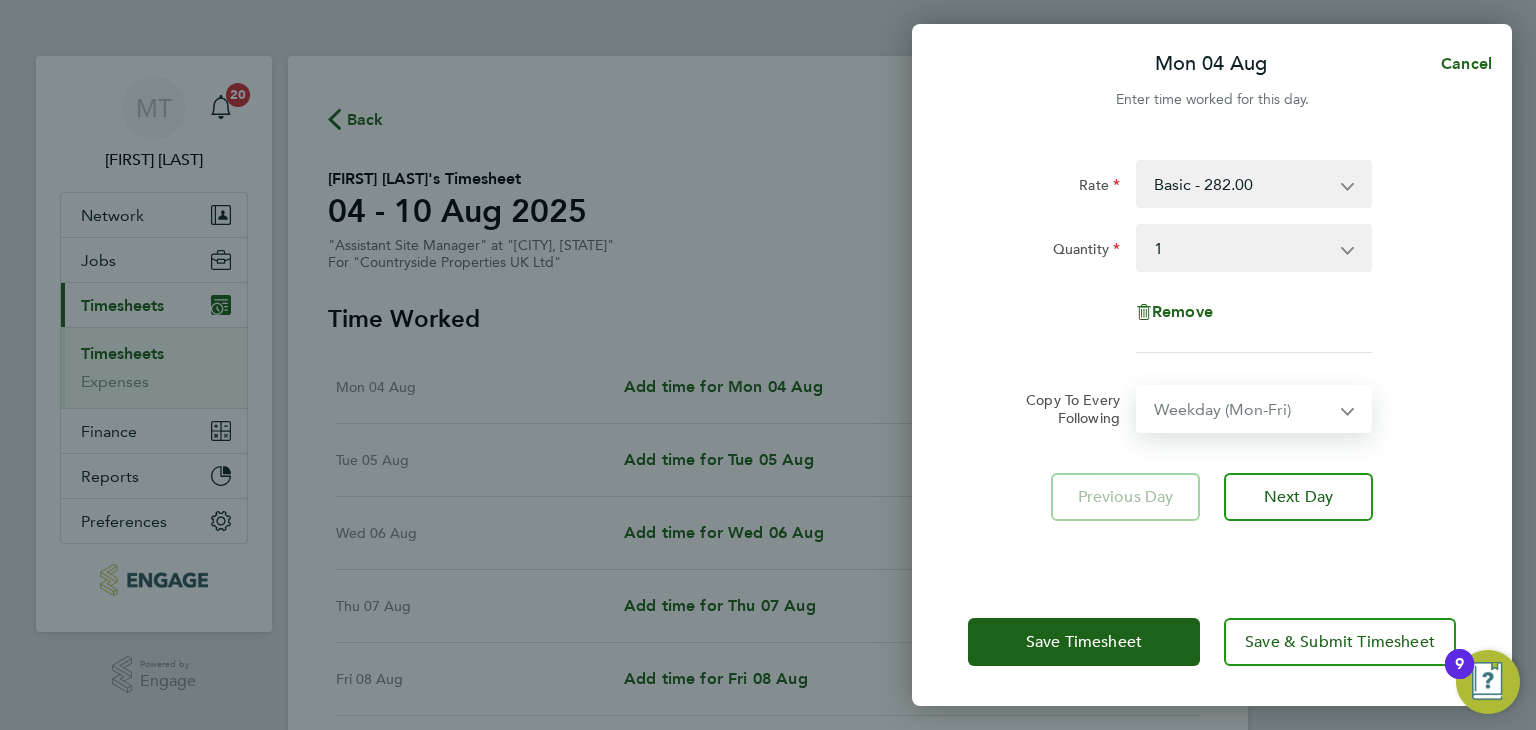 click on "Select days   Day   Weekday (Mon-Fri)   Weekend (Sat-Sun)   Tuesday   Wednesday   Thursday   Friday   Saturday   Sunday" at bounding box center (1243, 409) 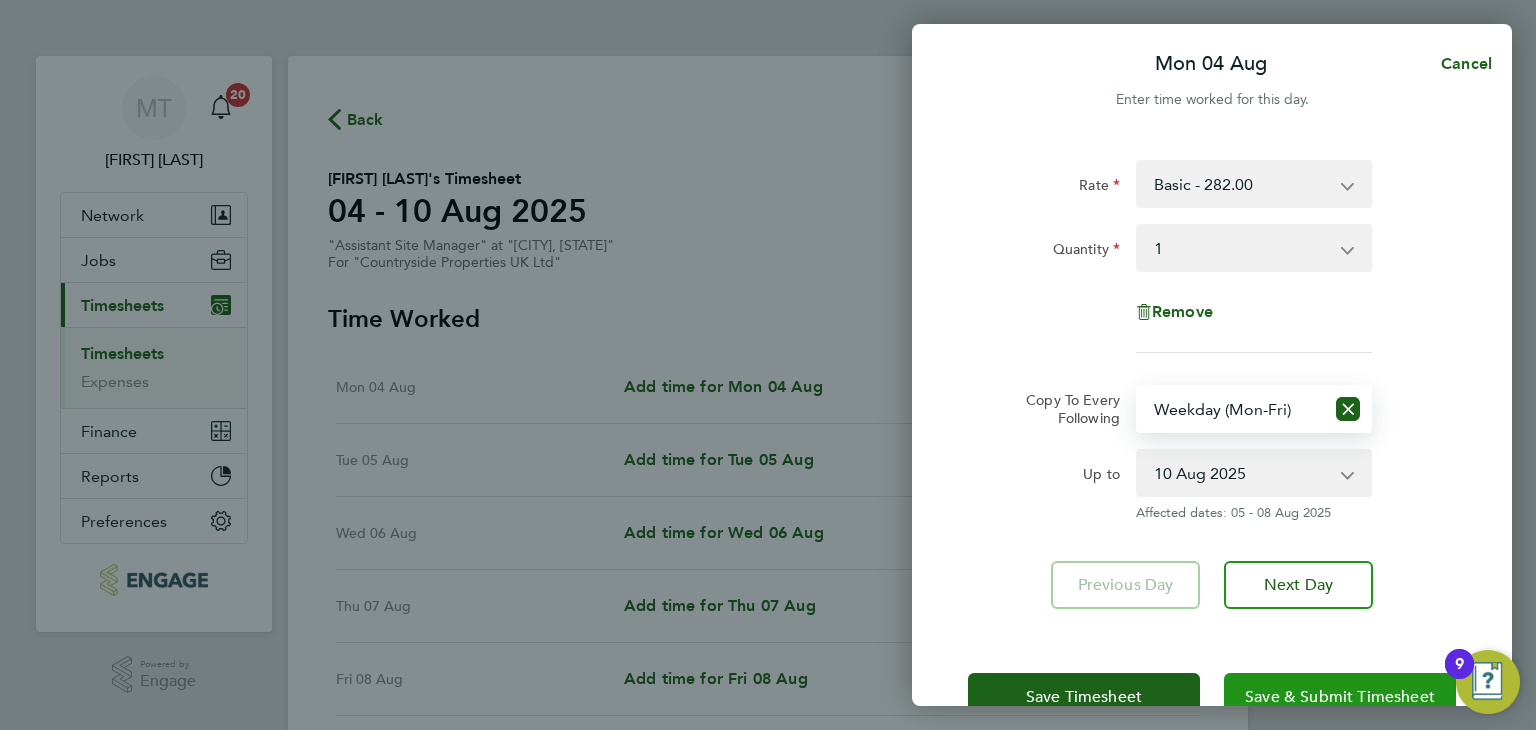 click on "Save & Submit Timesheet" 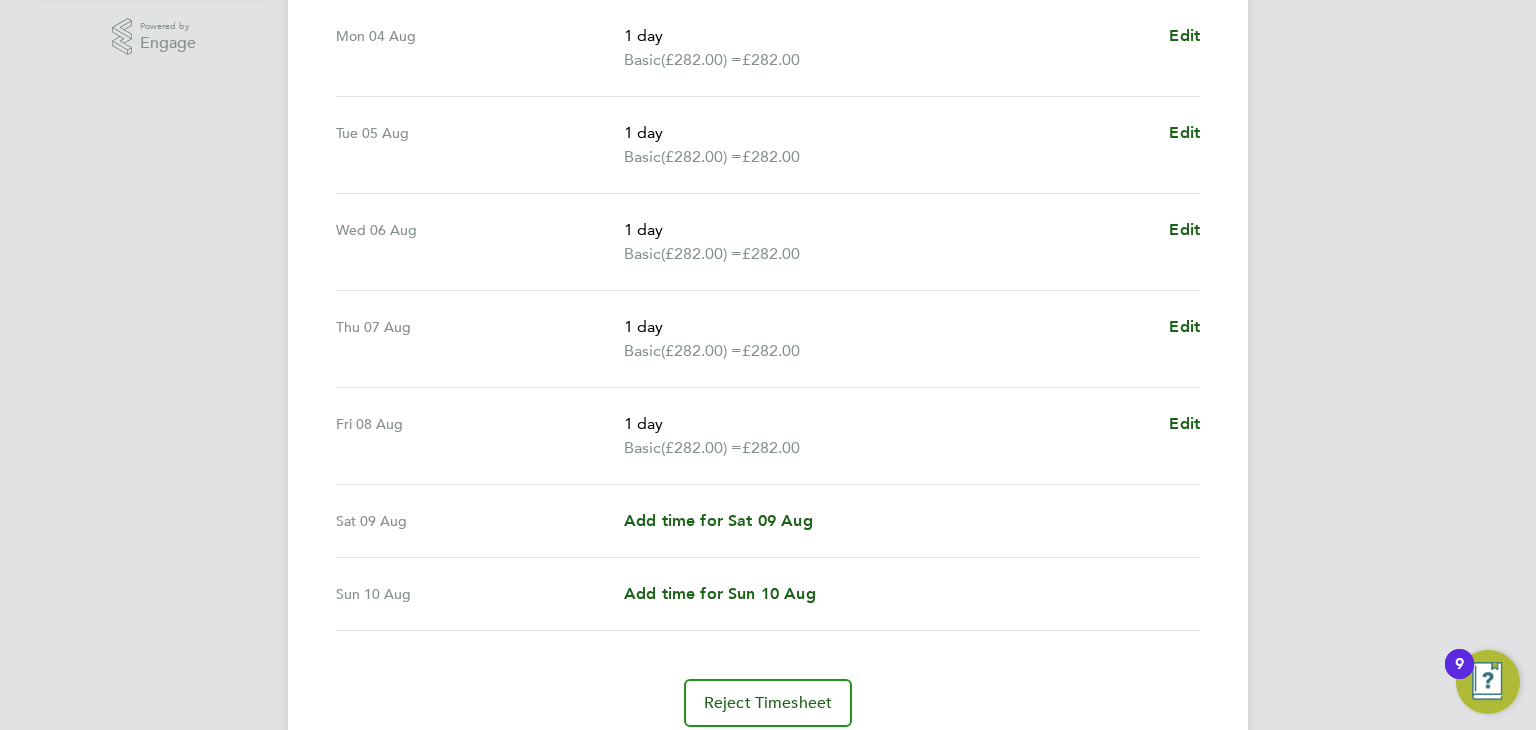 scroll, scrollTop: 0, scrollLeft: 0, axis: both 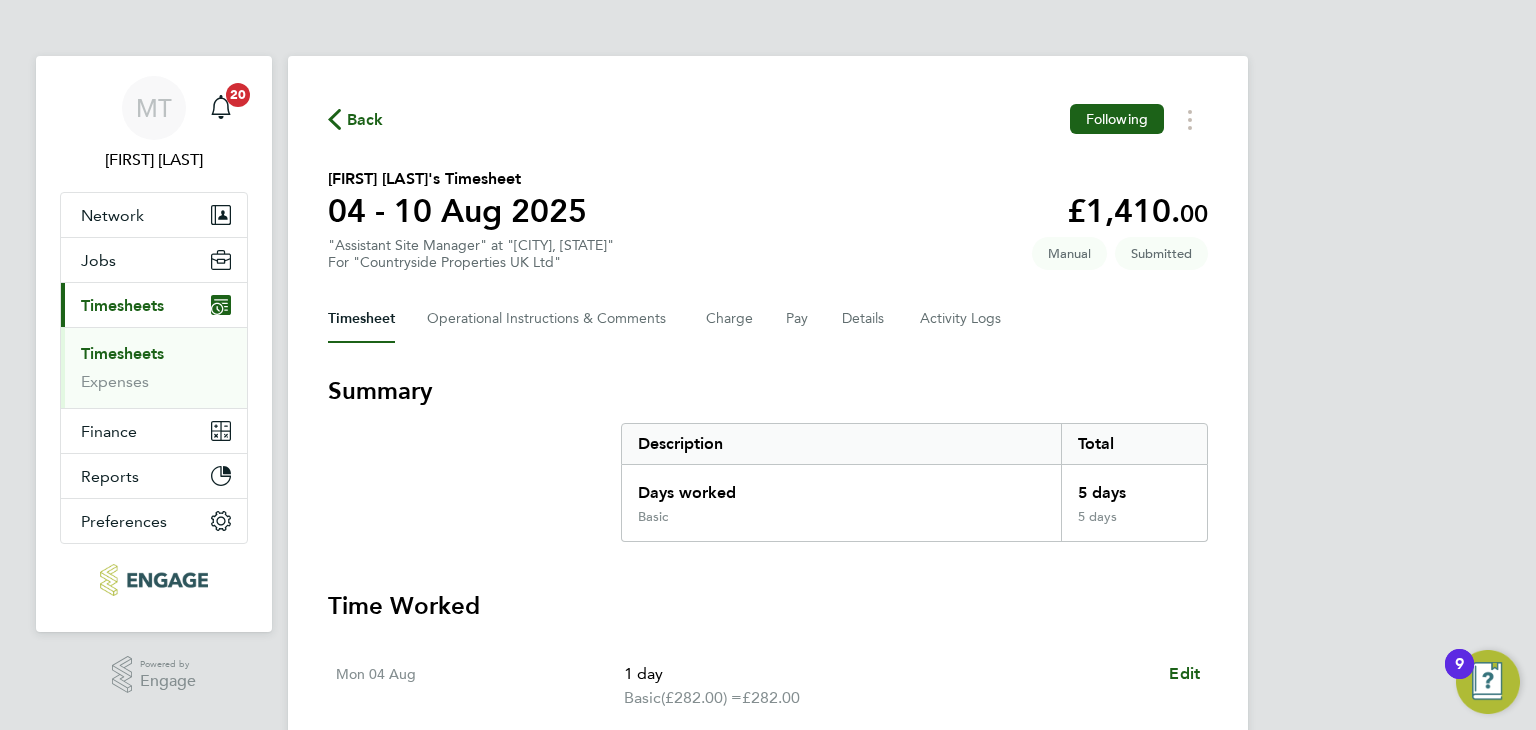 click on "Back" 